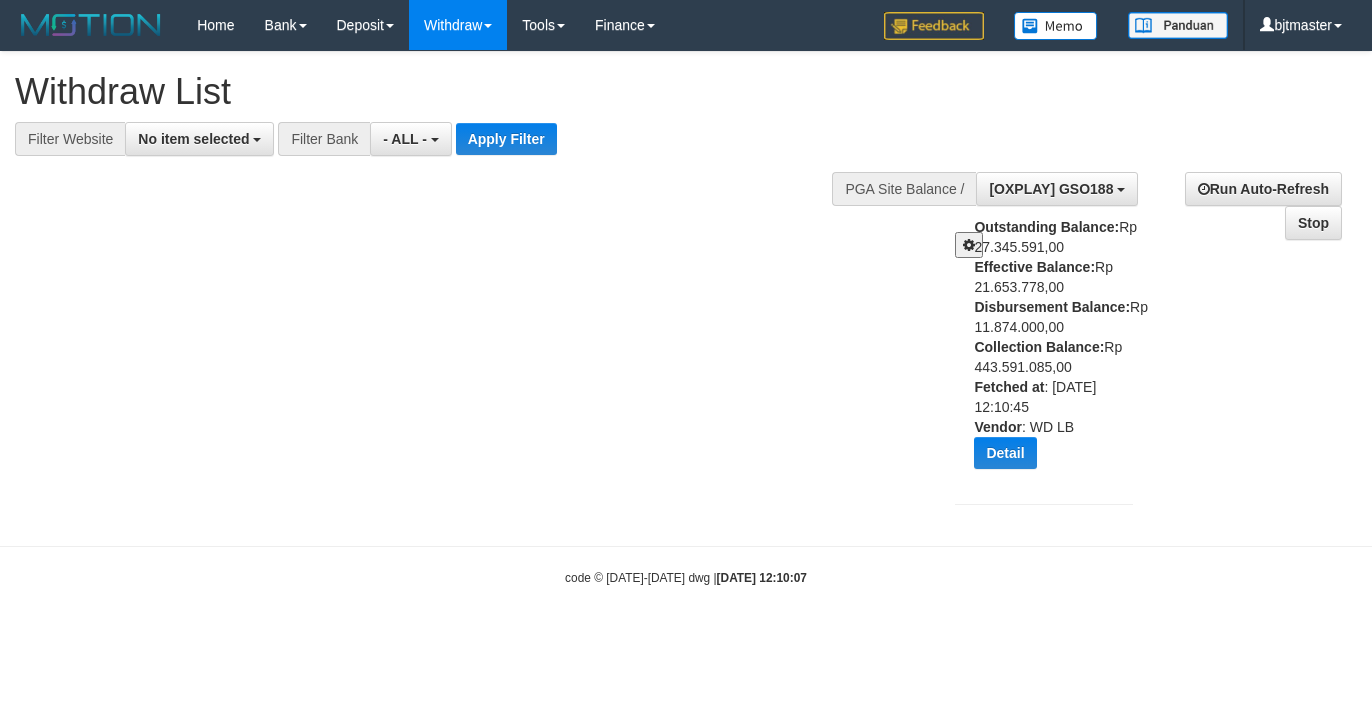 select 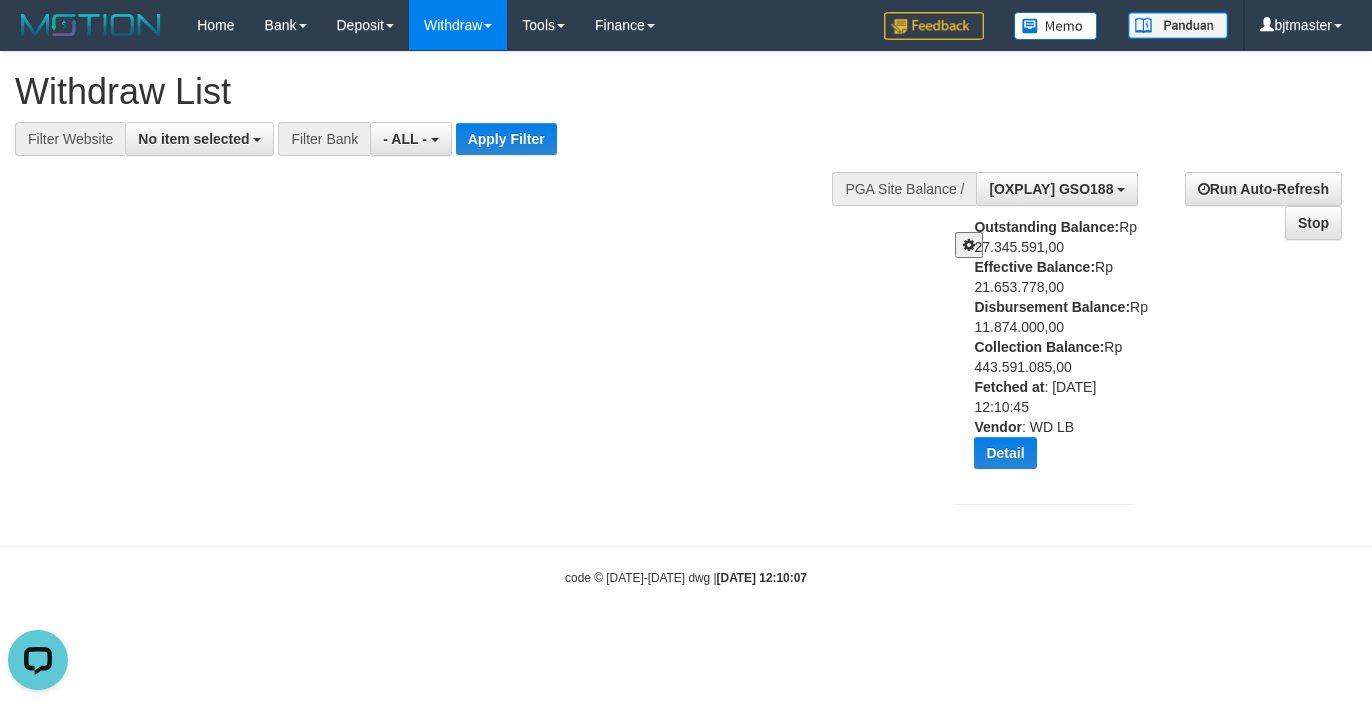 scroll, scrollTop: 0, scrollLeft: 0, axis: both 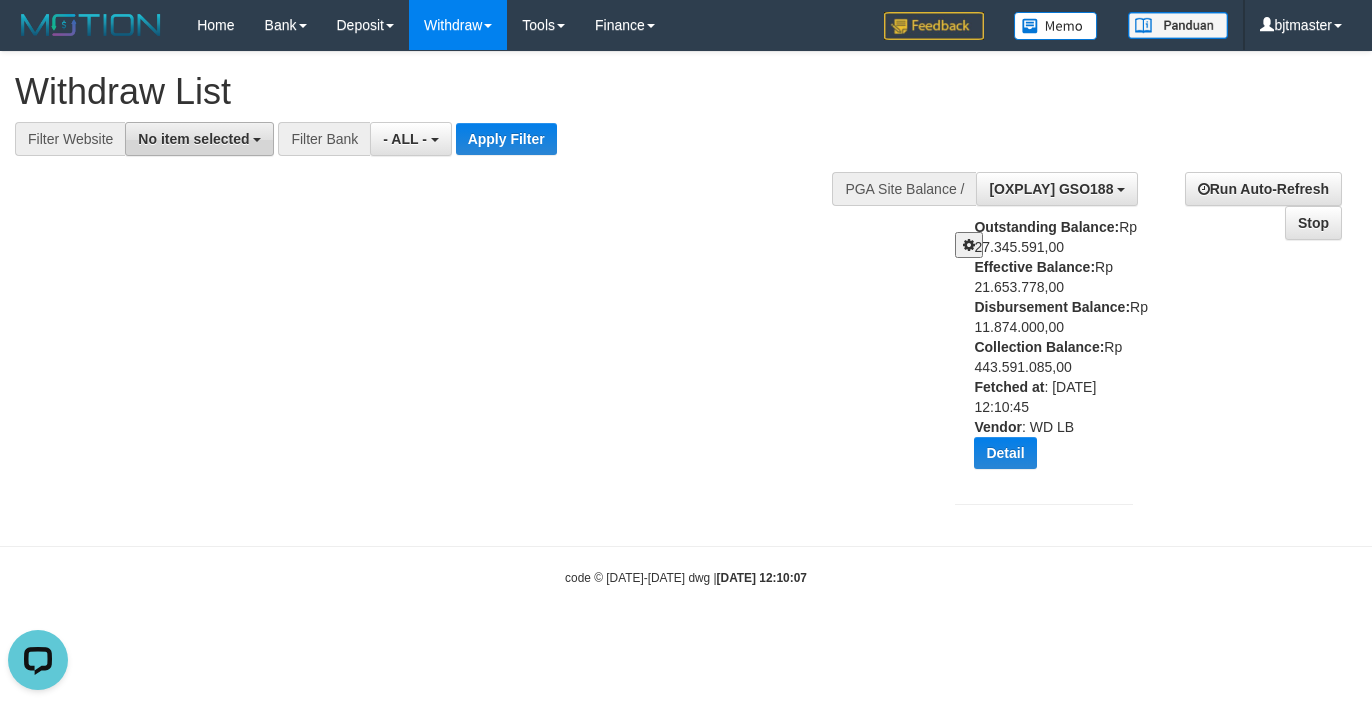 click on "No item selected" at bounding box center (193, 139) 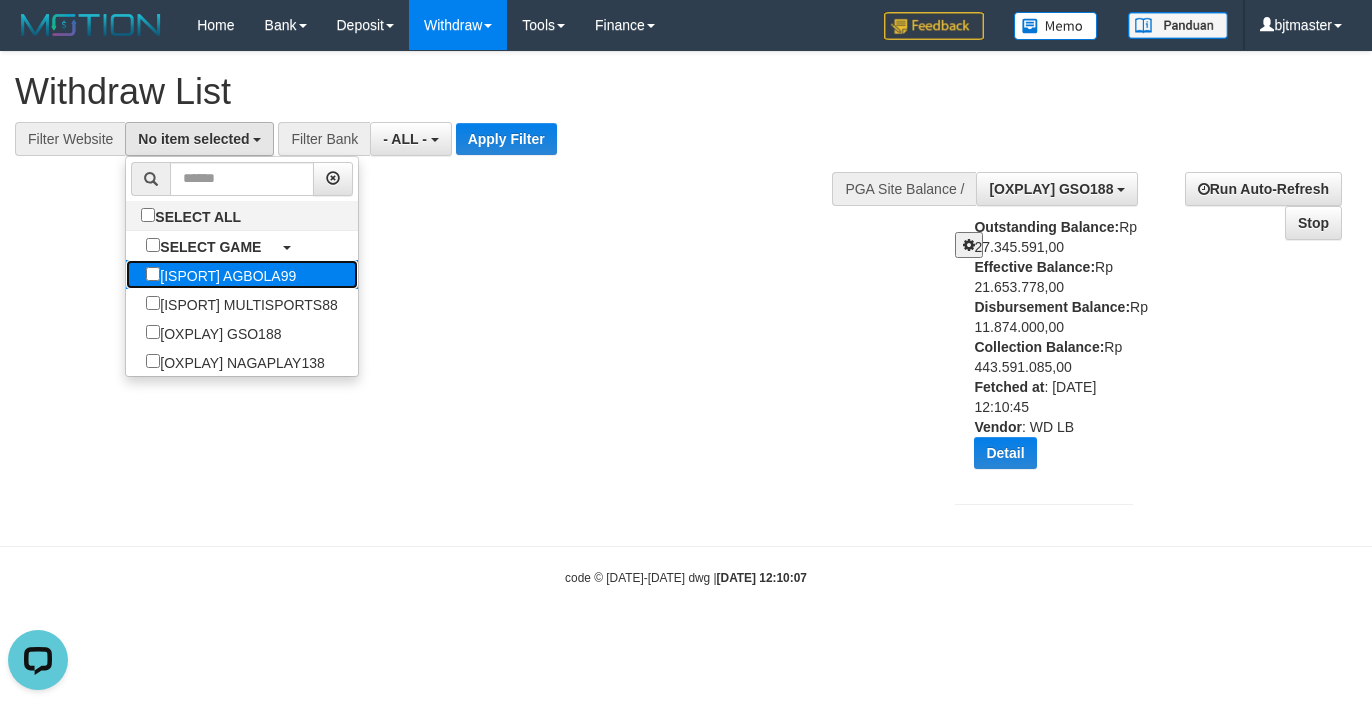 click on "[ISPORT] AGBOLA99" at bounding box center [221, 274] 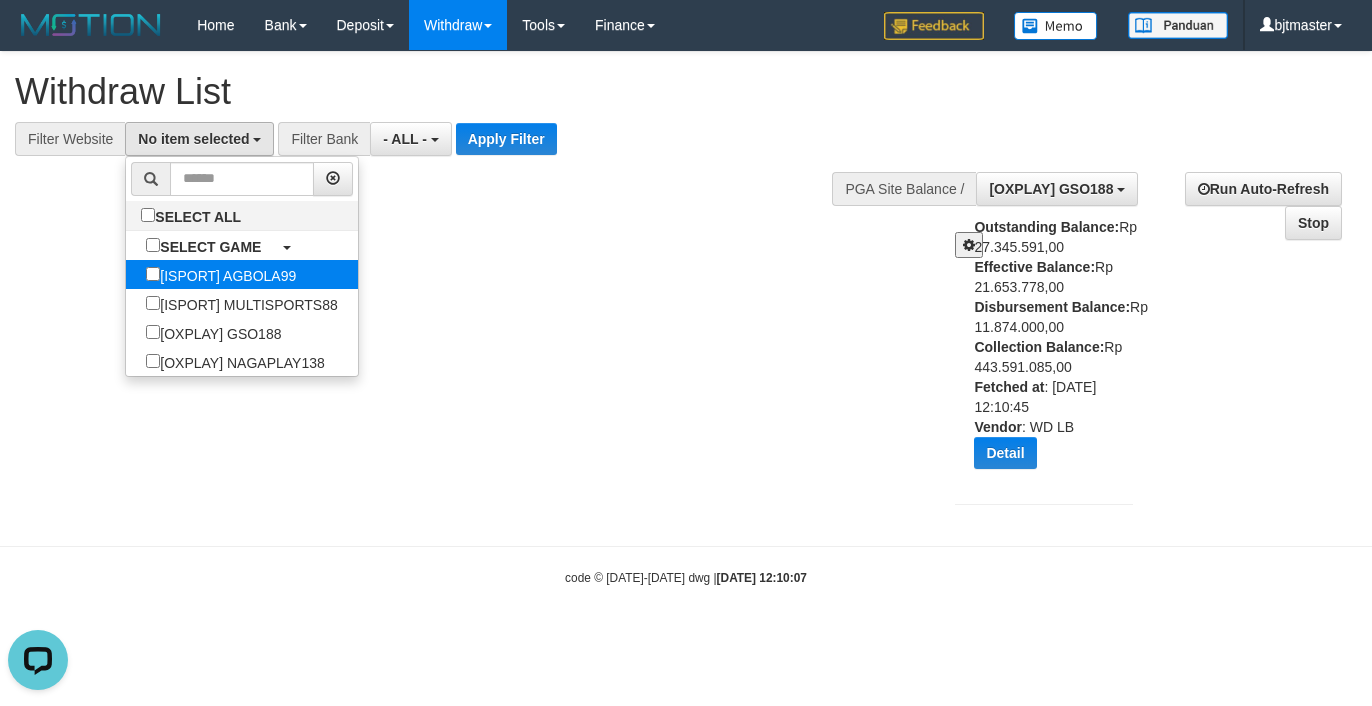 select on "****" 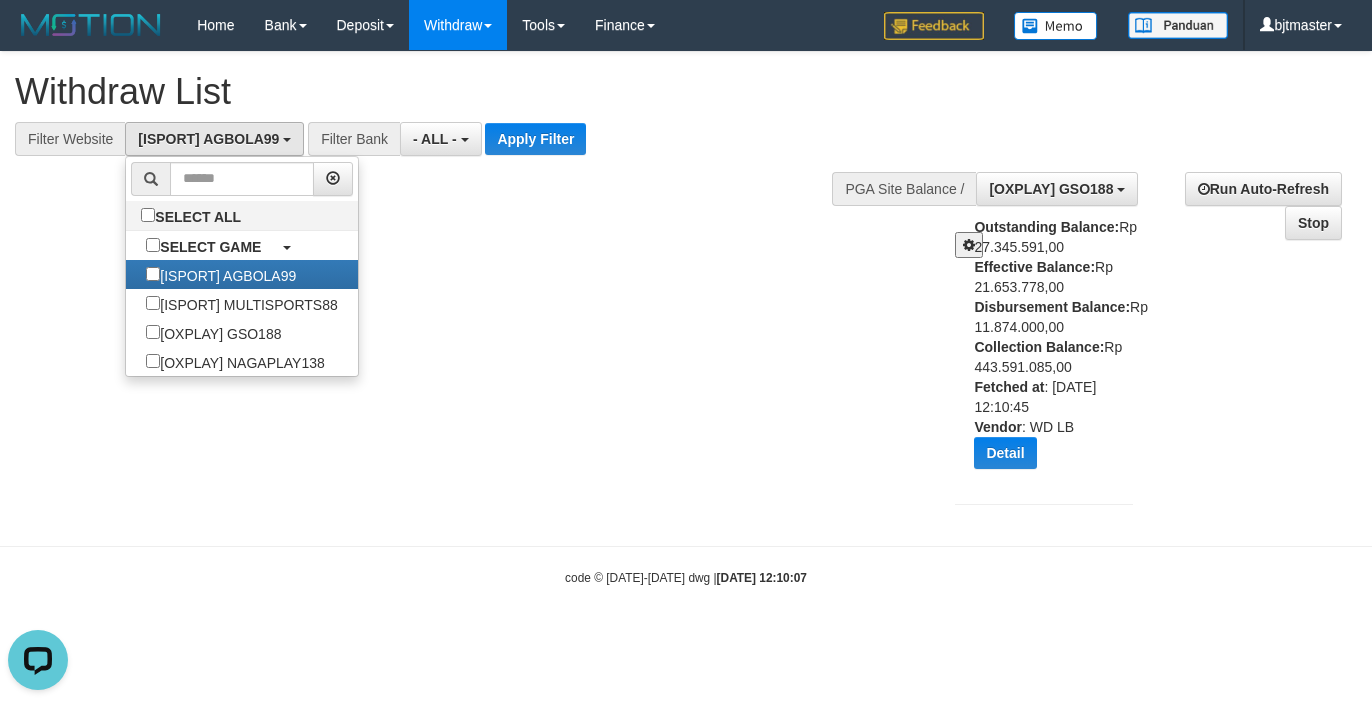 scroll, scrollTop: 17, scrollLeft: 0, axis: vertical 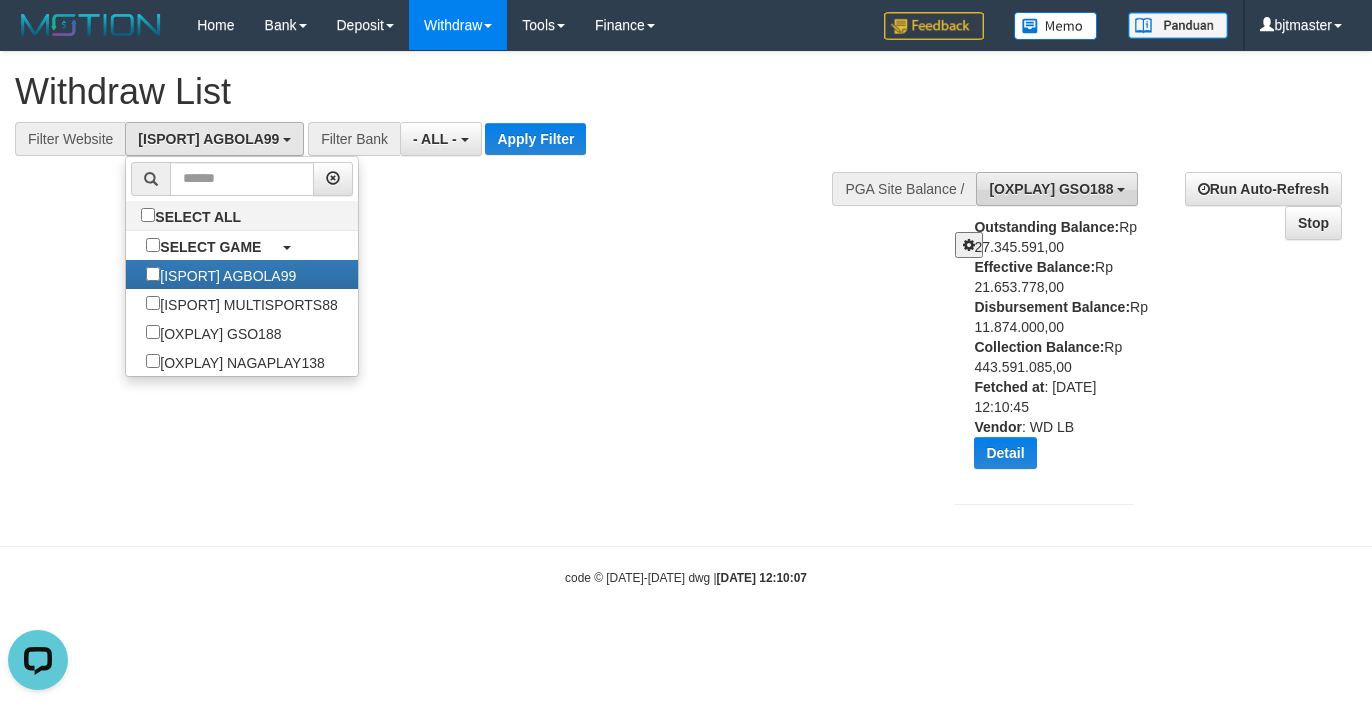 click on "[OXPLAY] GSO188" at bounding box center (1051, 189) 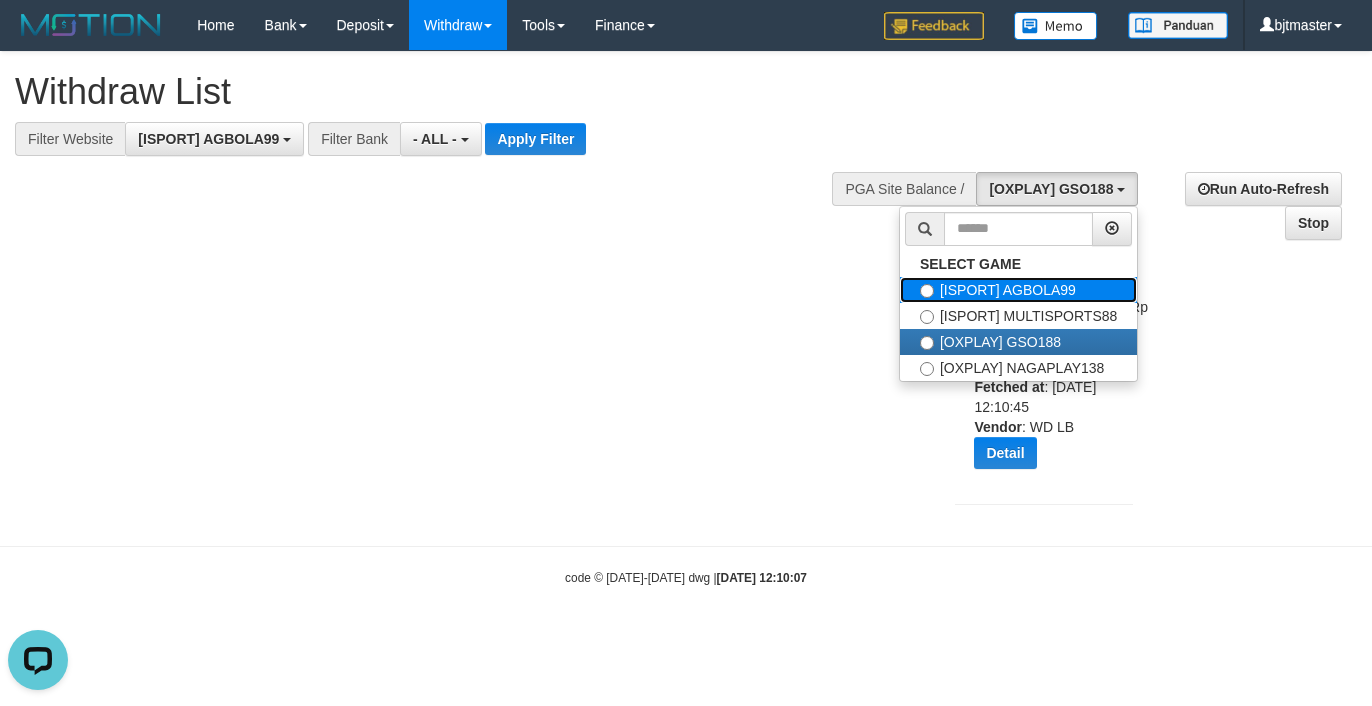 click on "[ISPORT] AGBOLA99" at bounding box center [1018, 290] 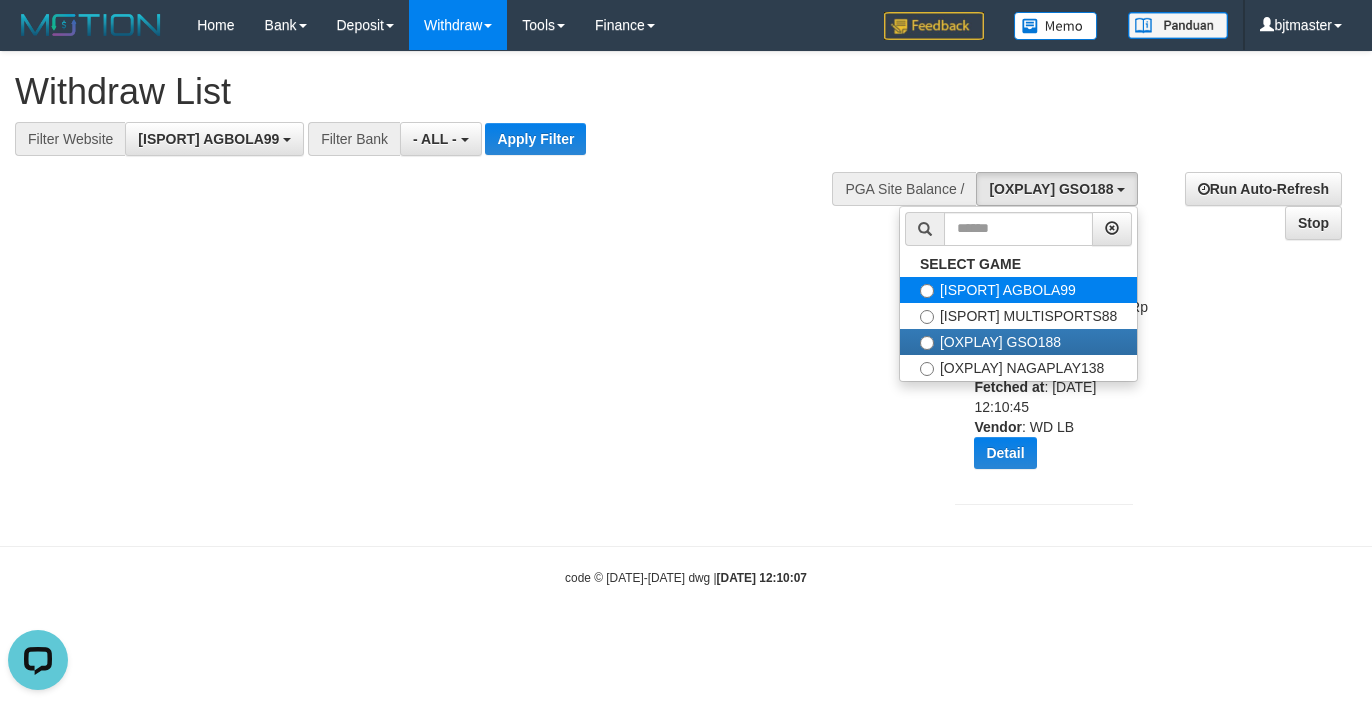 select on "****" 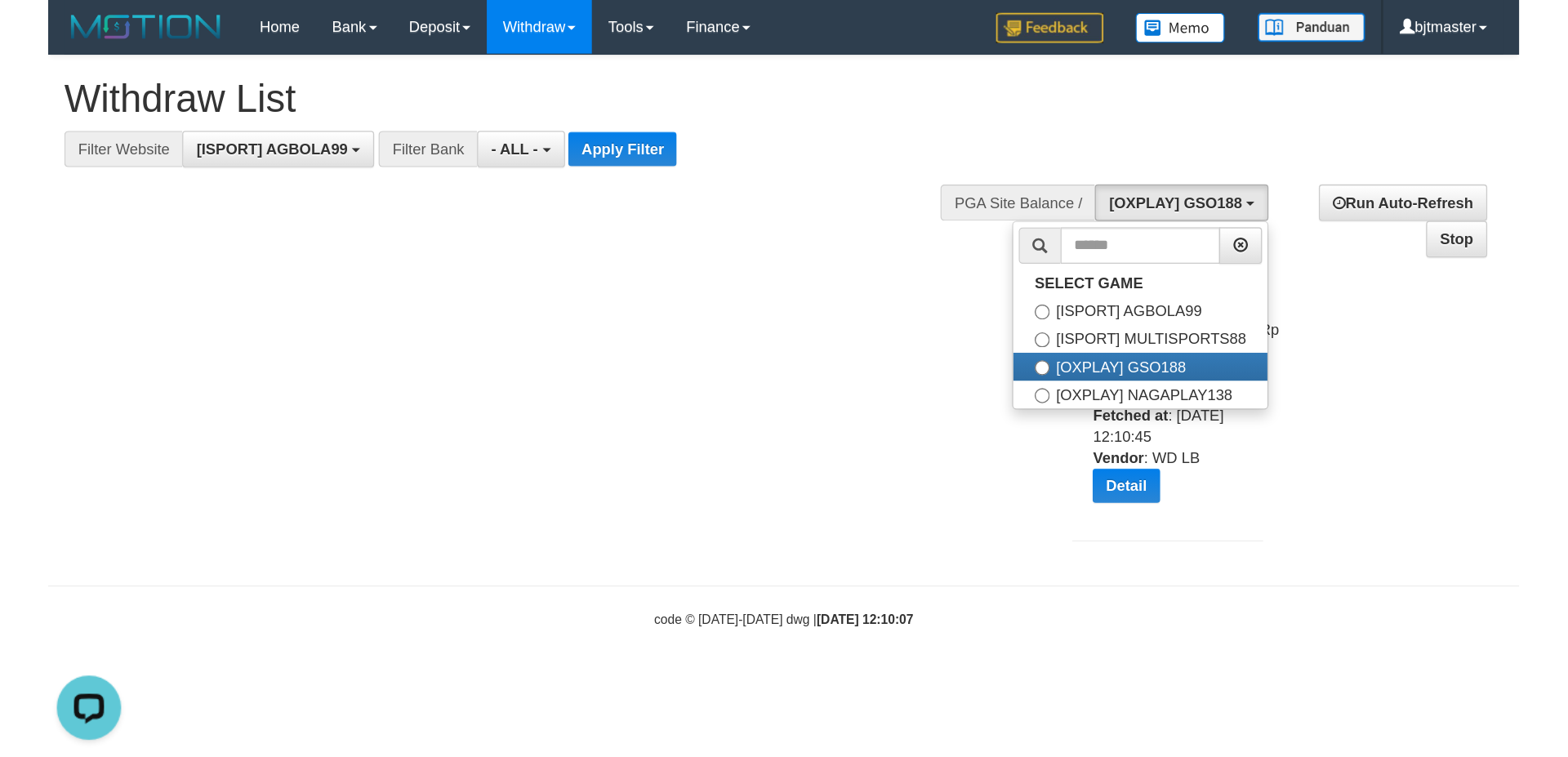 scroll, scrollTop: 30, scrollLeft: 0, axis: vertical 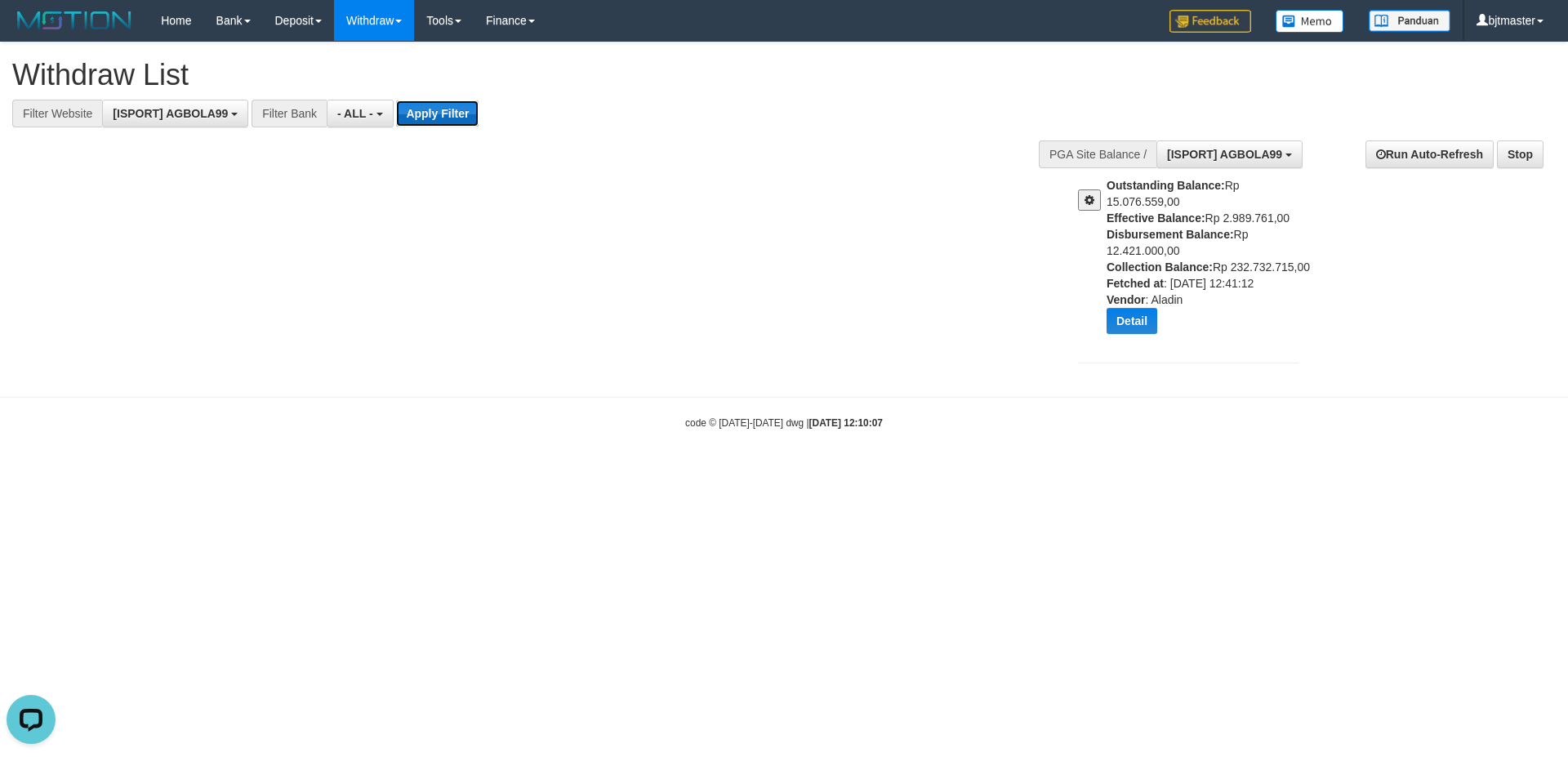 click on "Apply Filter" at bounding box center [437, 114] 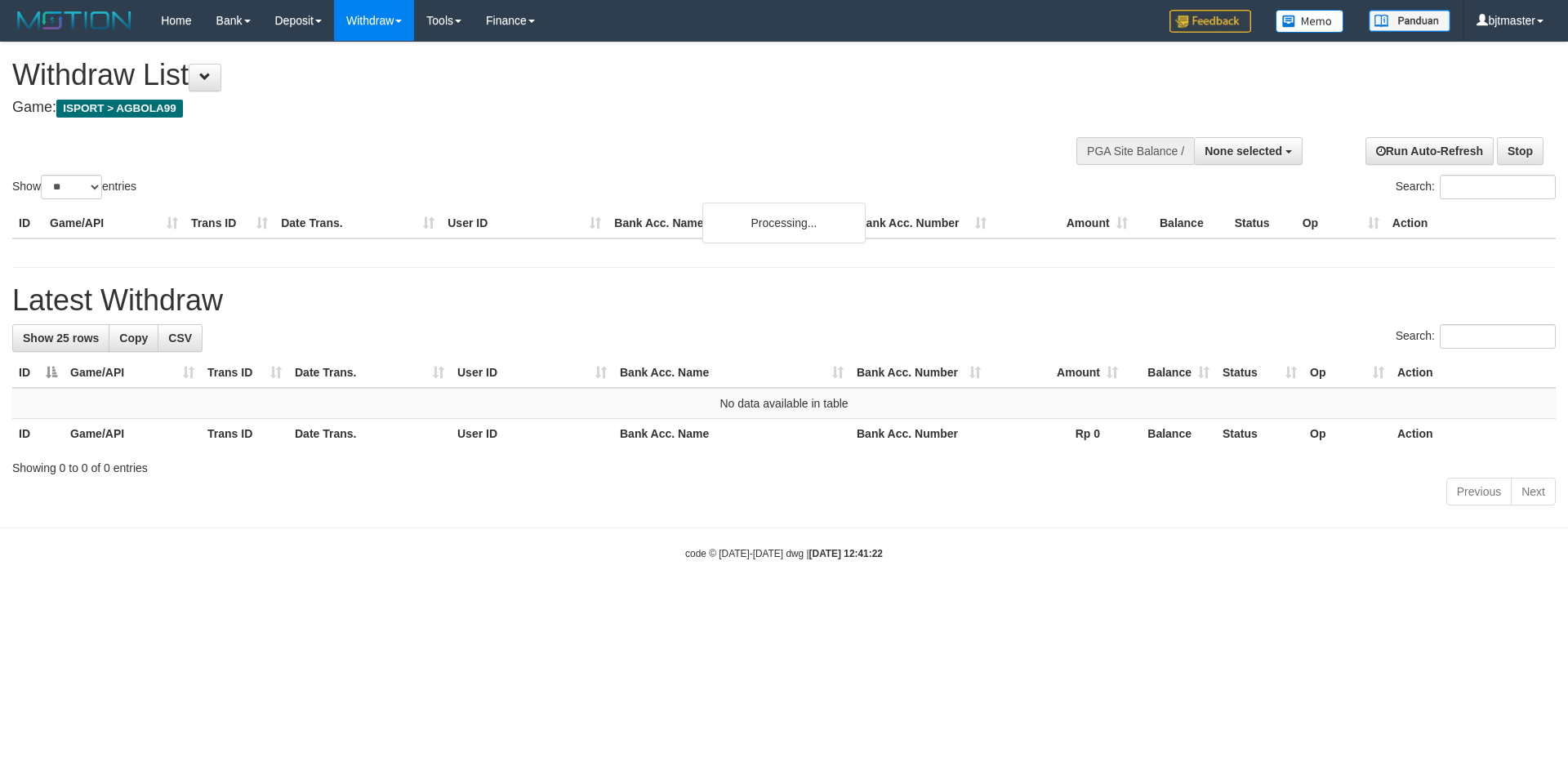 select 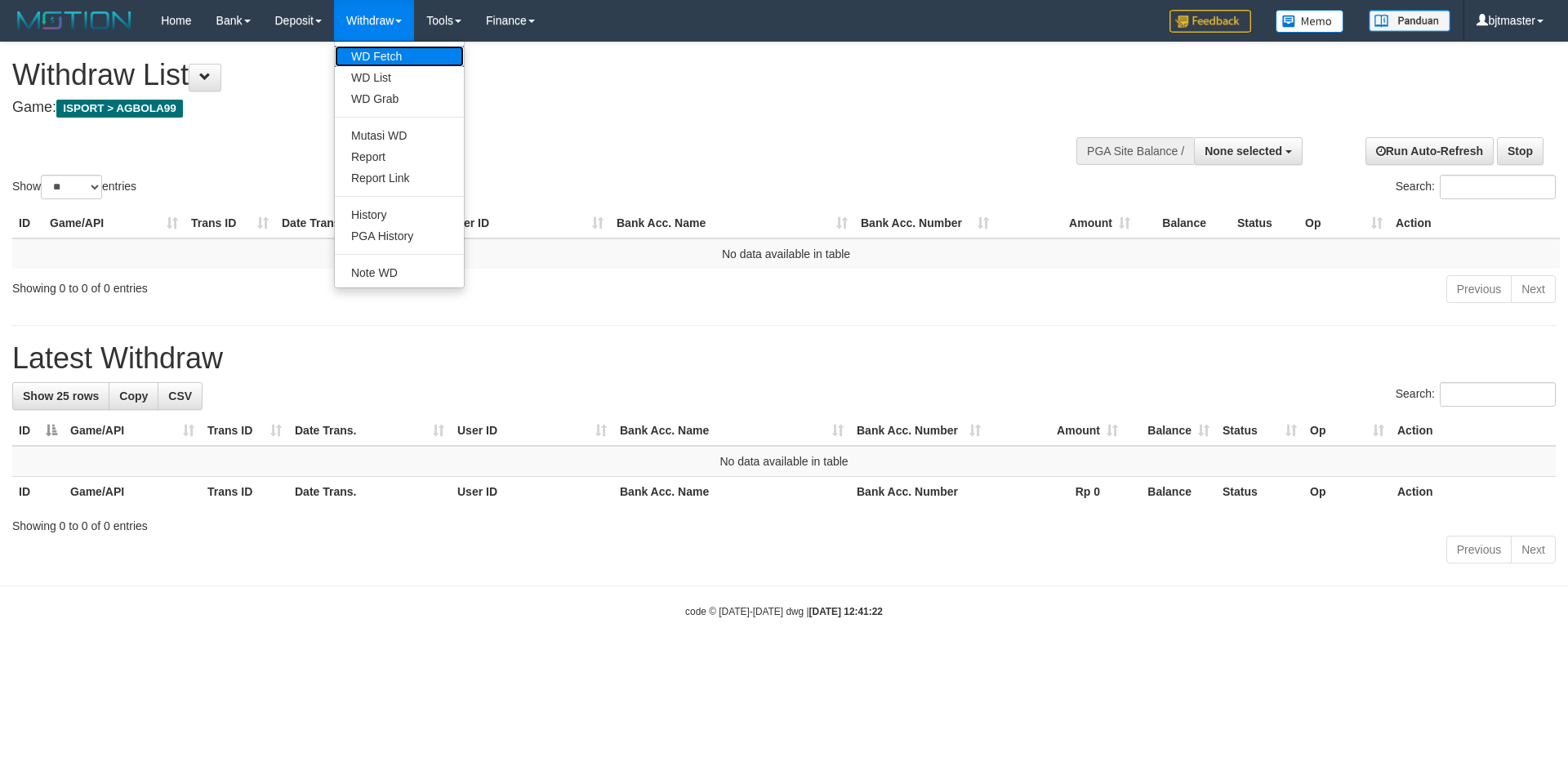 click on "WD Fetch" at bounding box center (399, 56) 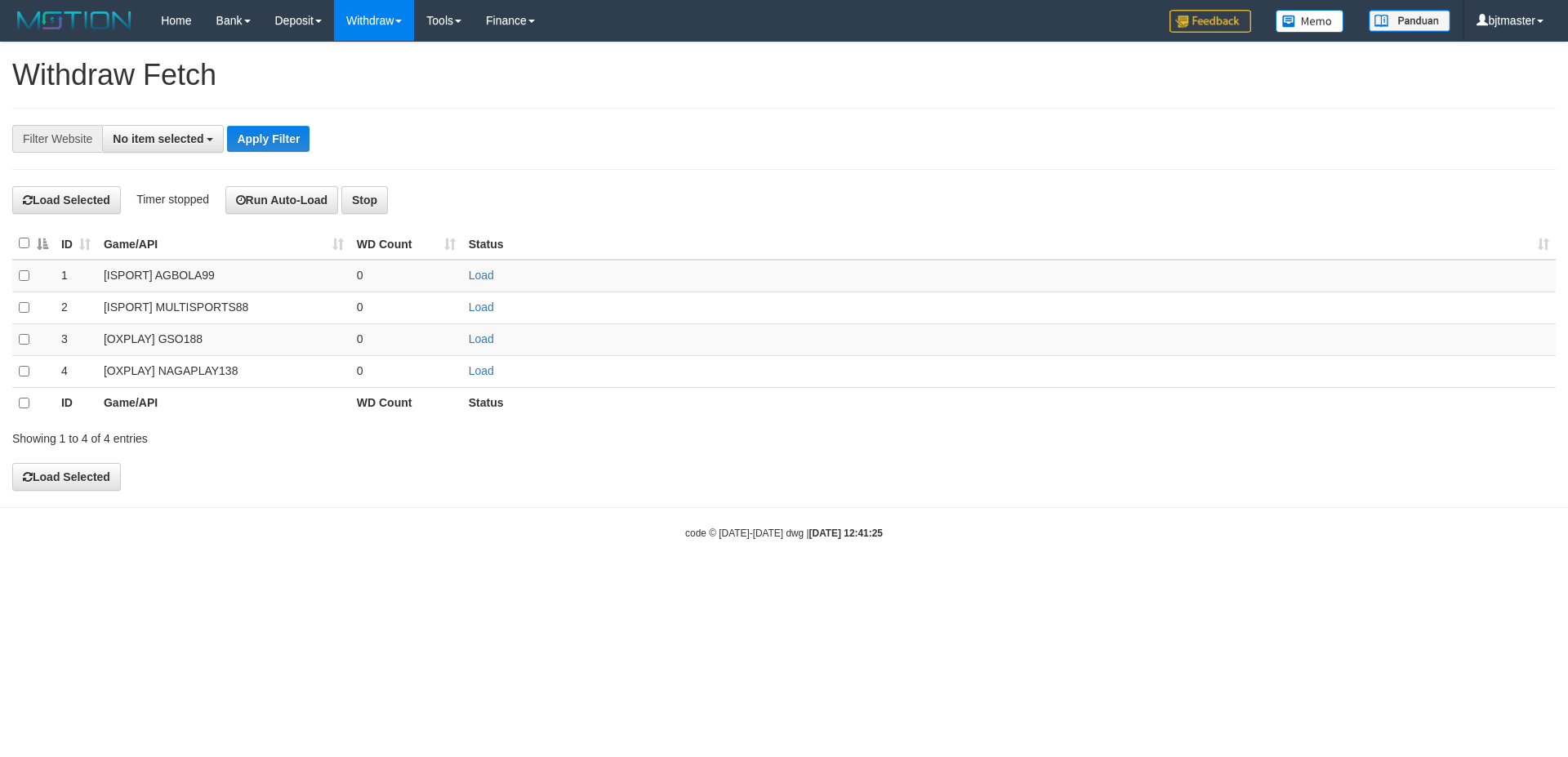 select 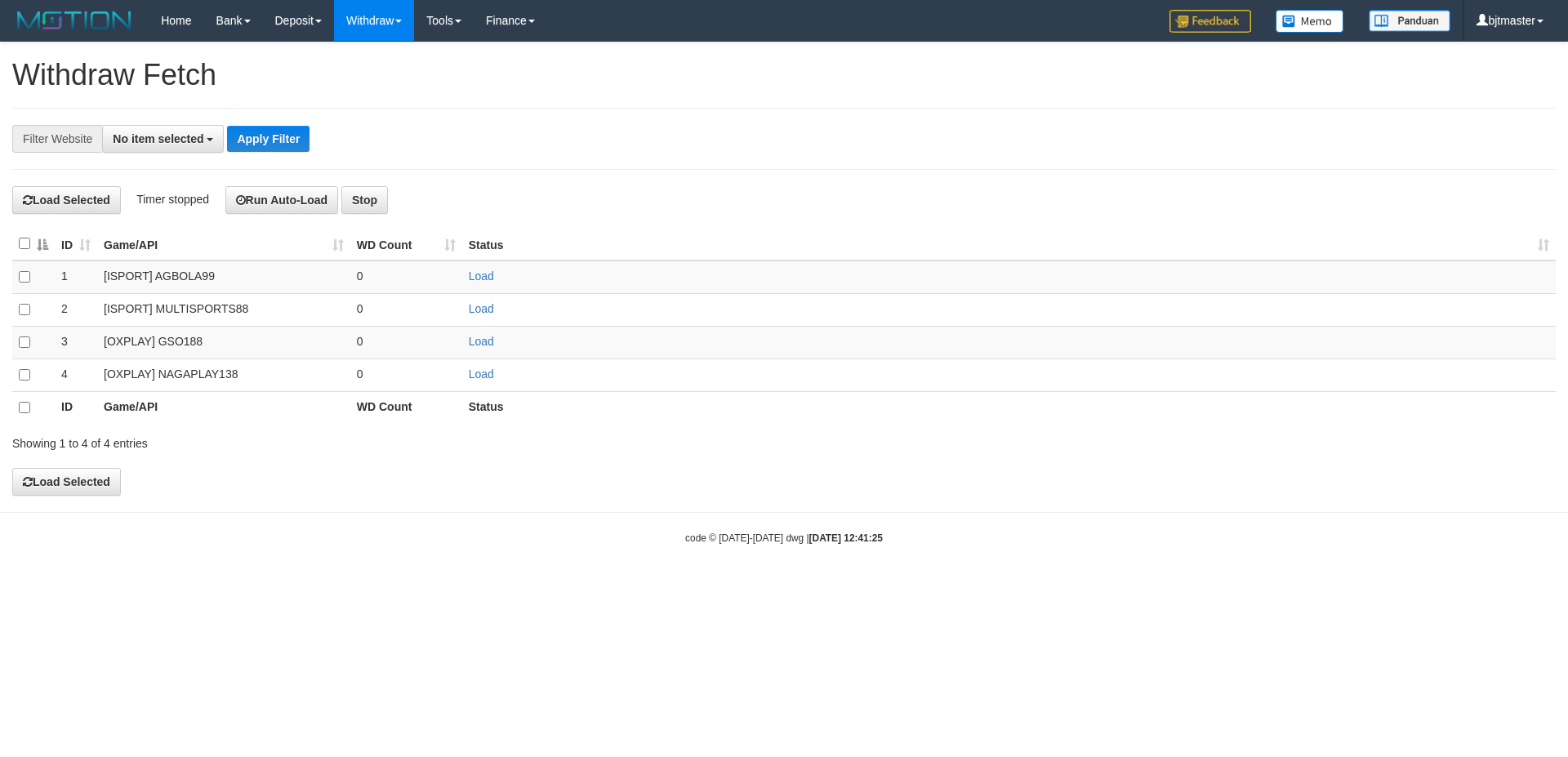 scroll, scrollTop: 0, scrollLeft: 0, axis: both 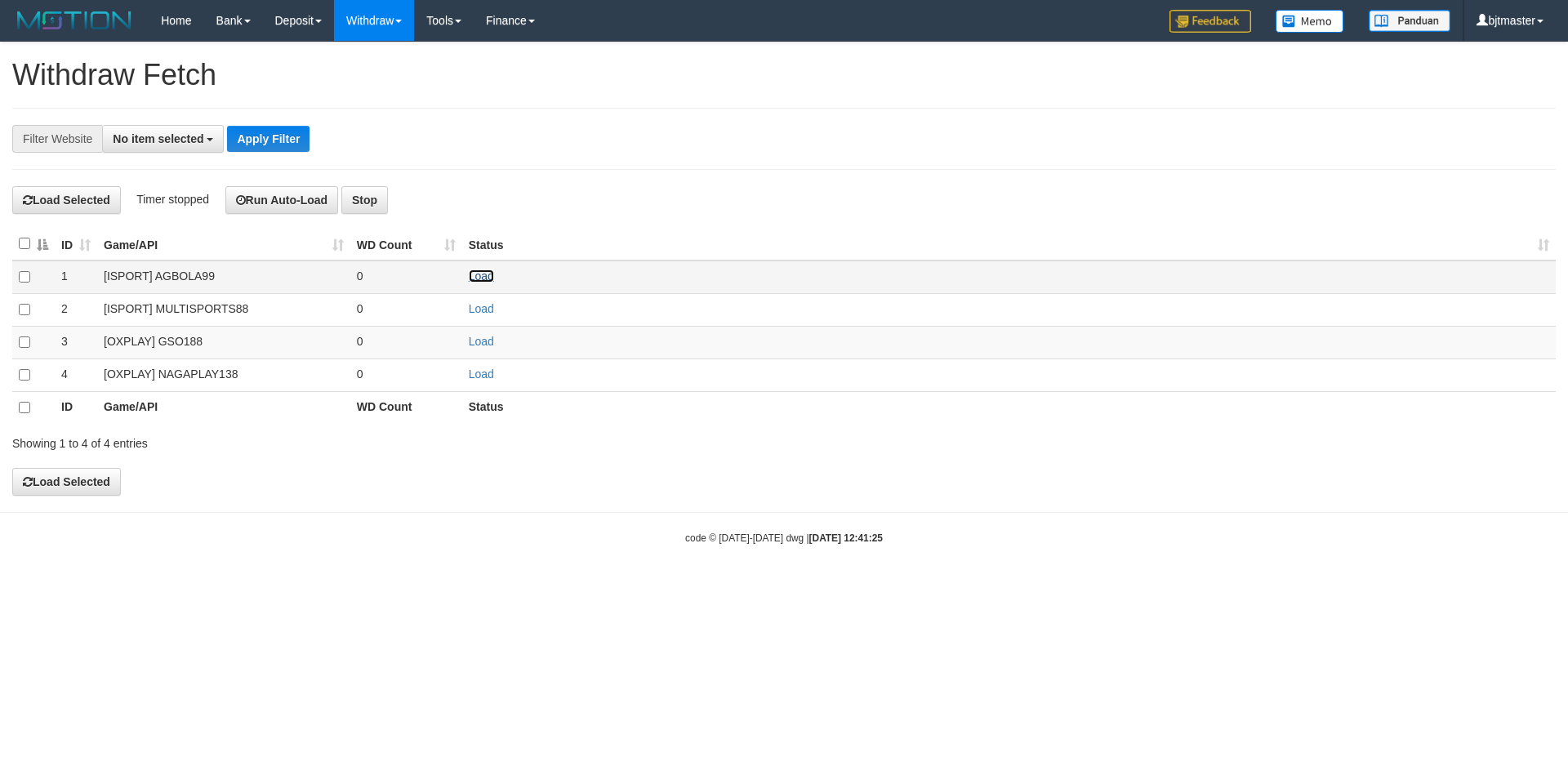 click on "Load" at bounding box center [481, 276] 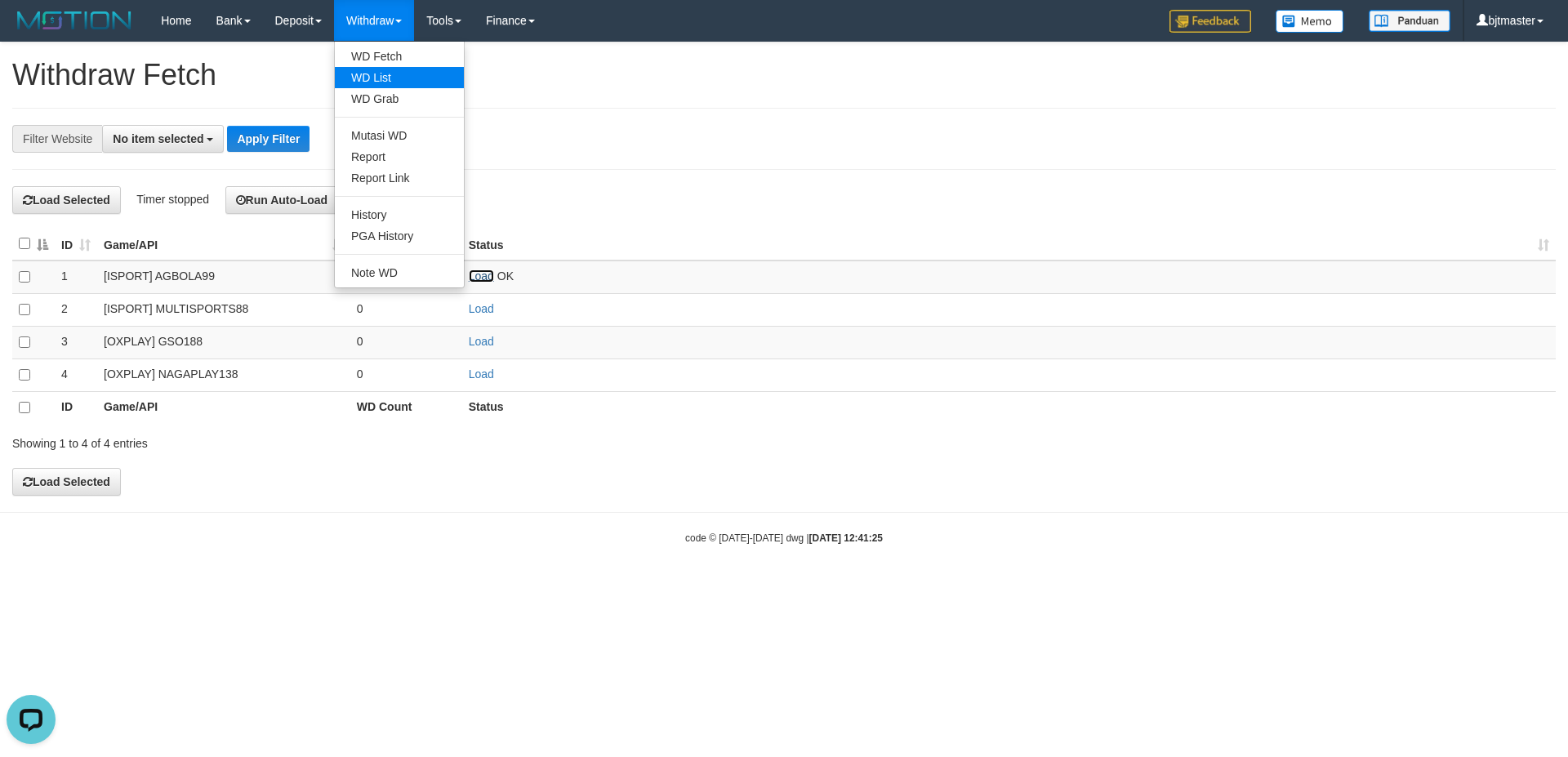 scroll, scrollTop: 0, scrollLeft: 0, axis: both 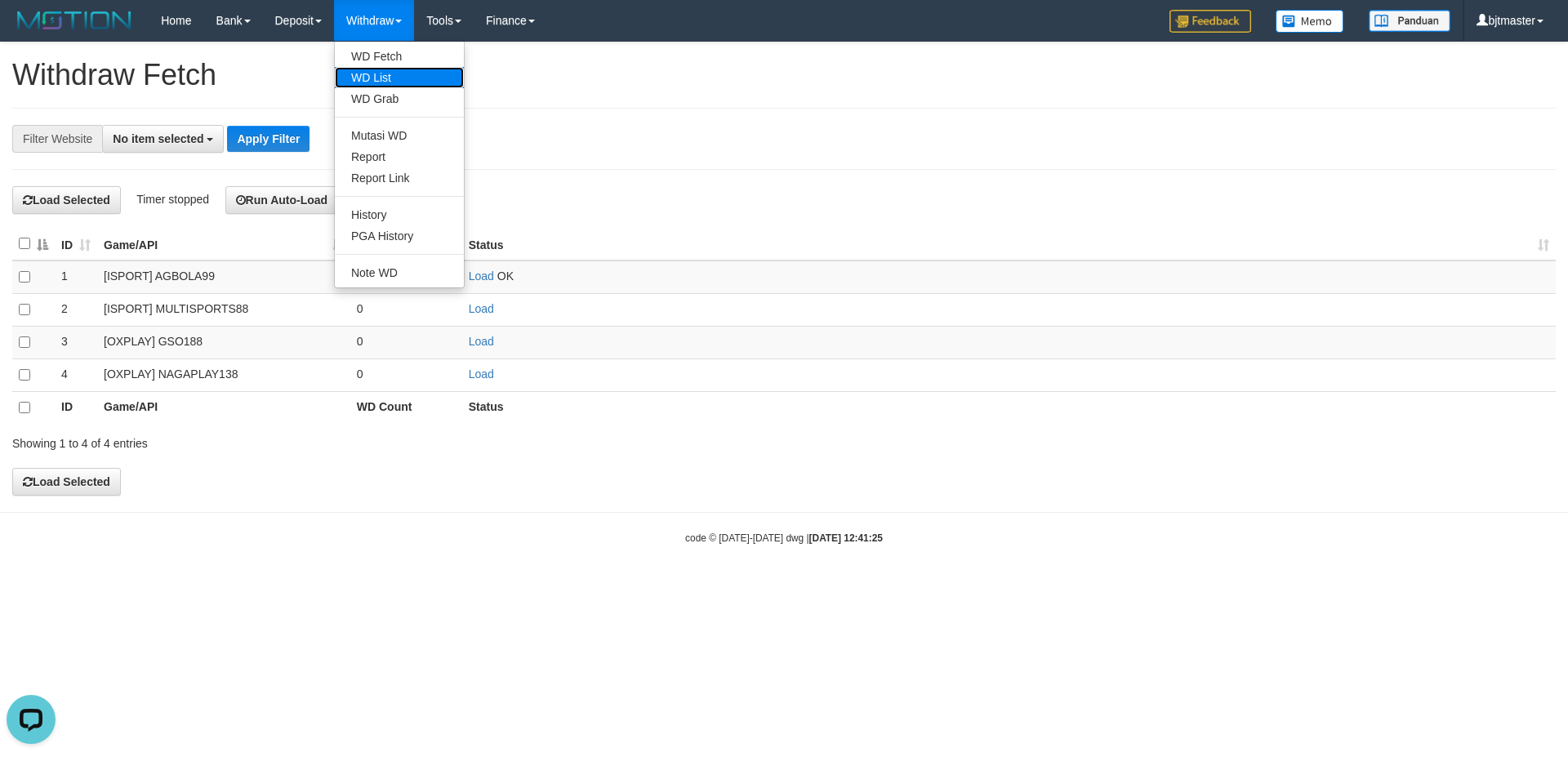 click on "WD List" at bounding box center (399, 78) 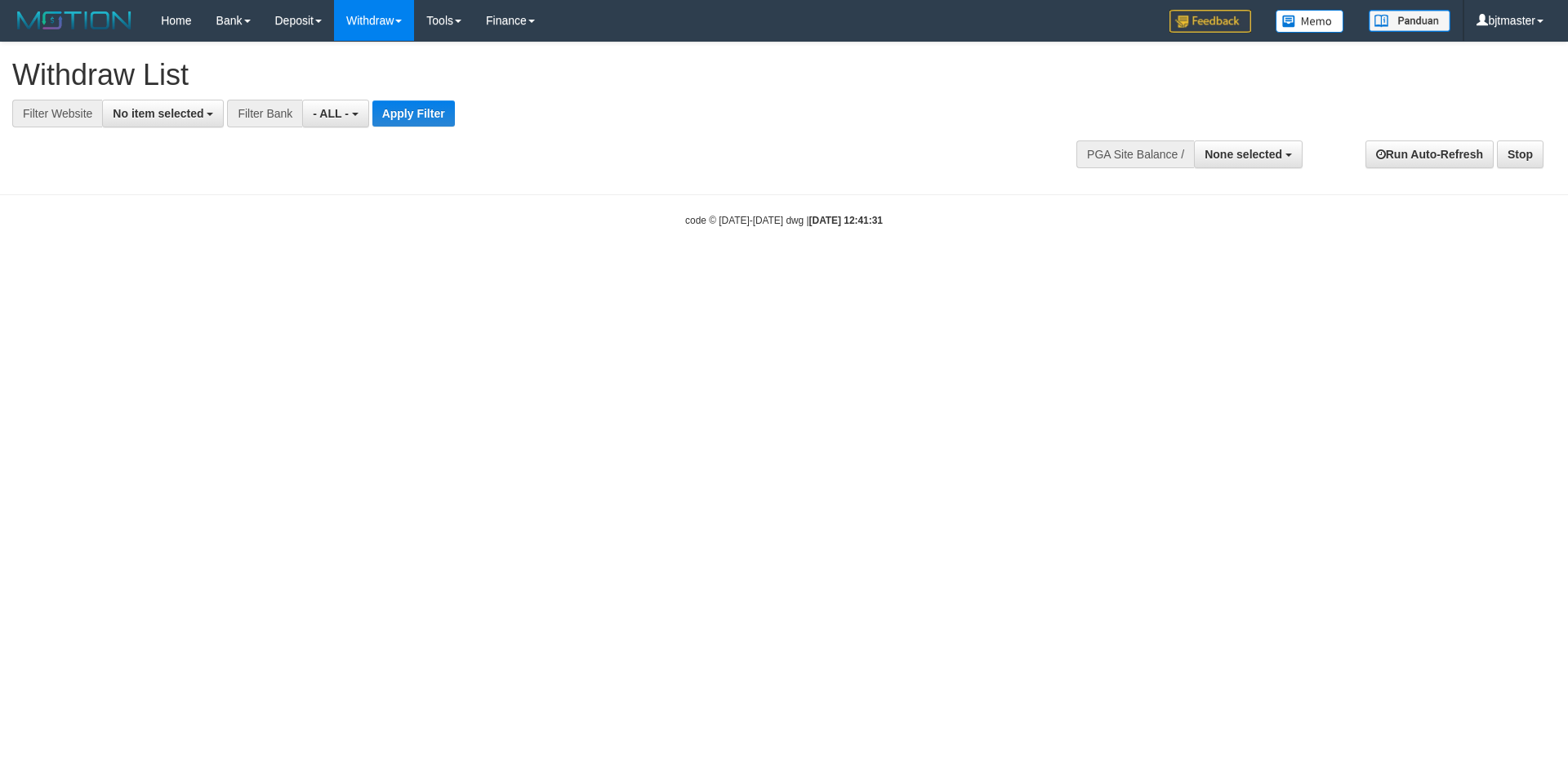 select 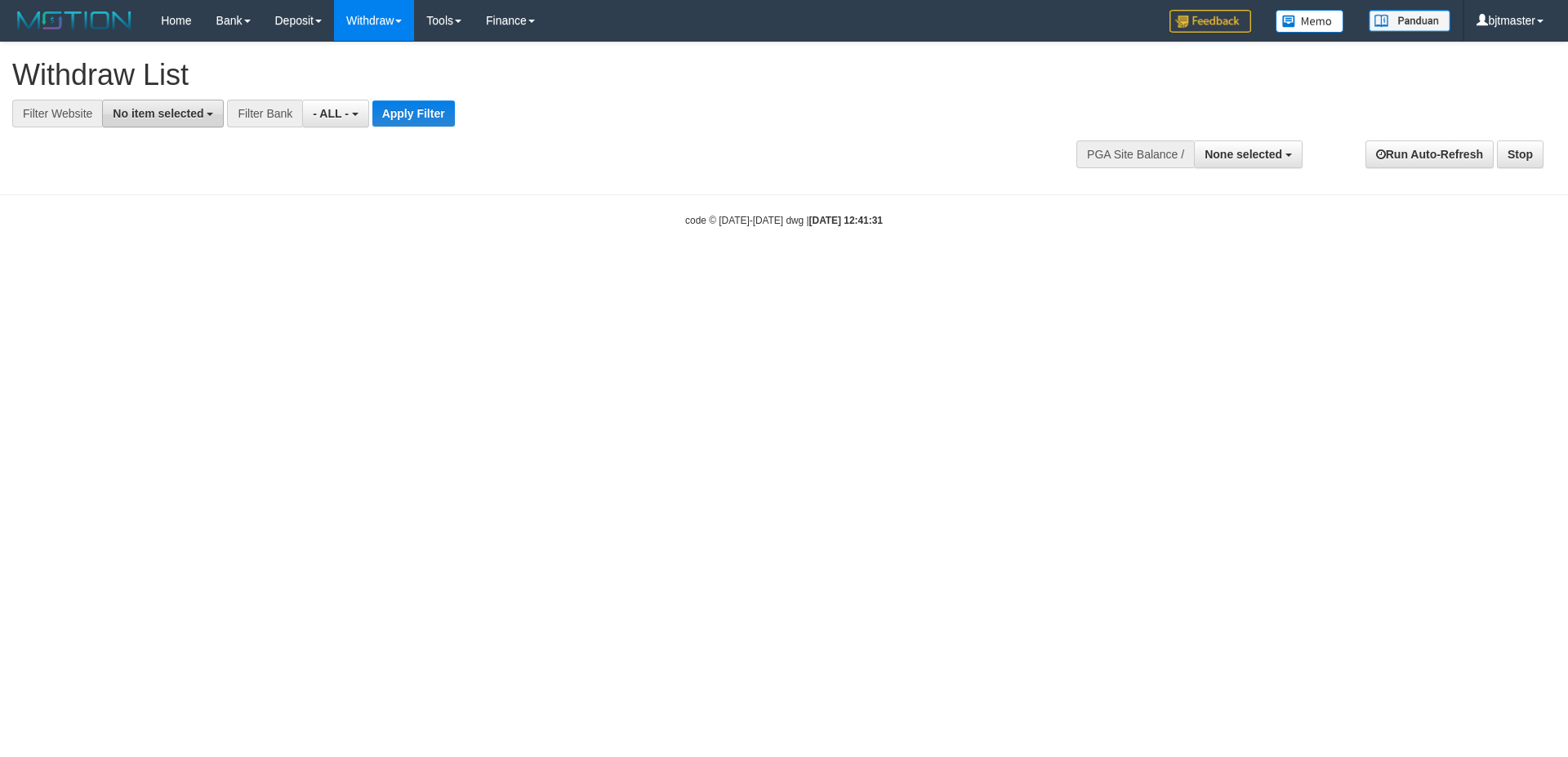 scroll, scrollTop: 0, scrollLeft: 0, axis: both 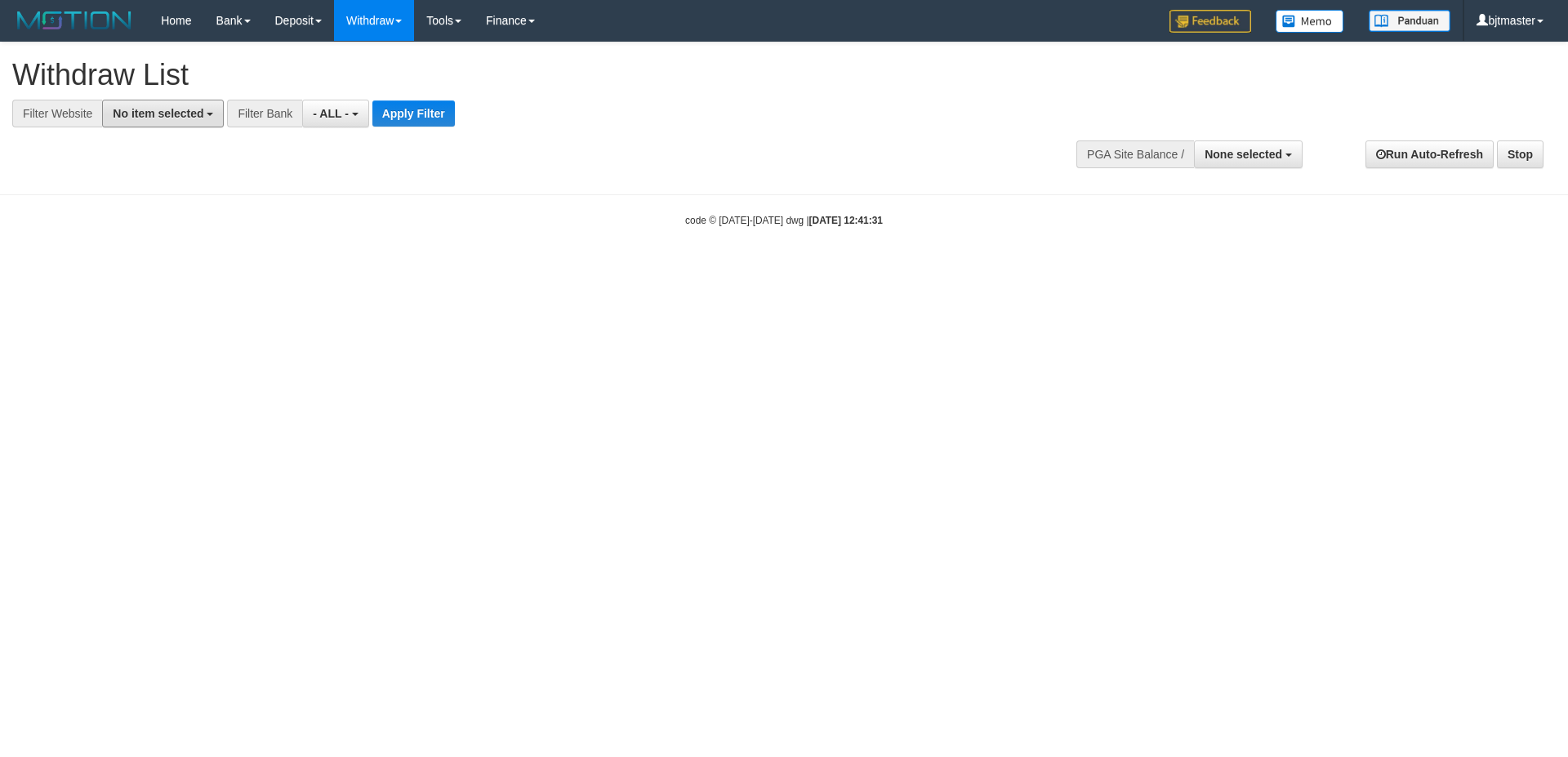 drag, startPoint x: 175, startPoint y: 110, endPoint x: 186, endPoint y: 136, distance: 28.2312 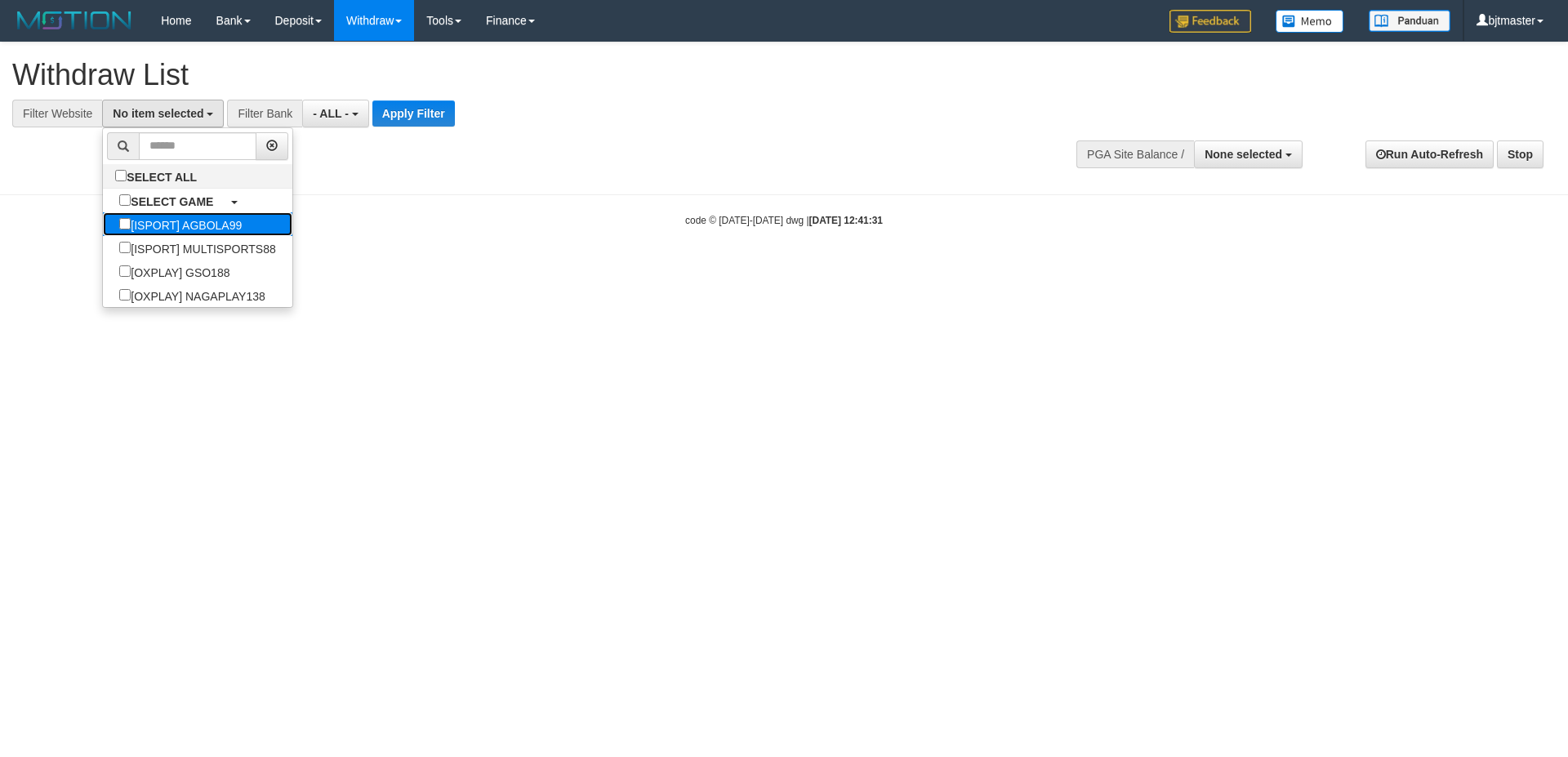click on "[ISPORT] AGBOLA99" at bounding box center [197, 224] 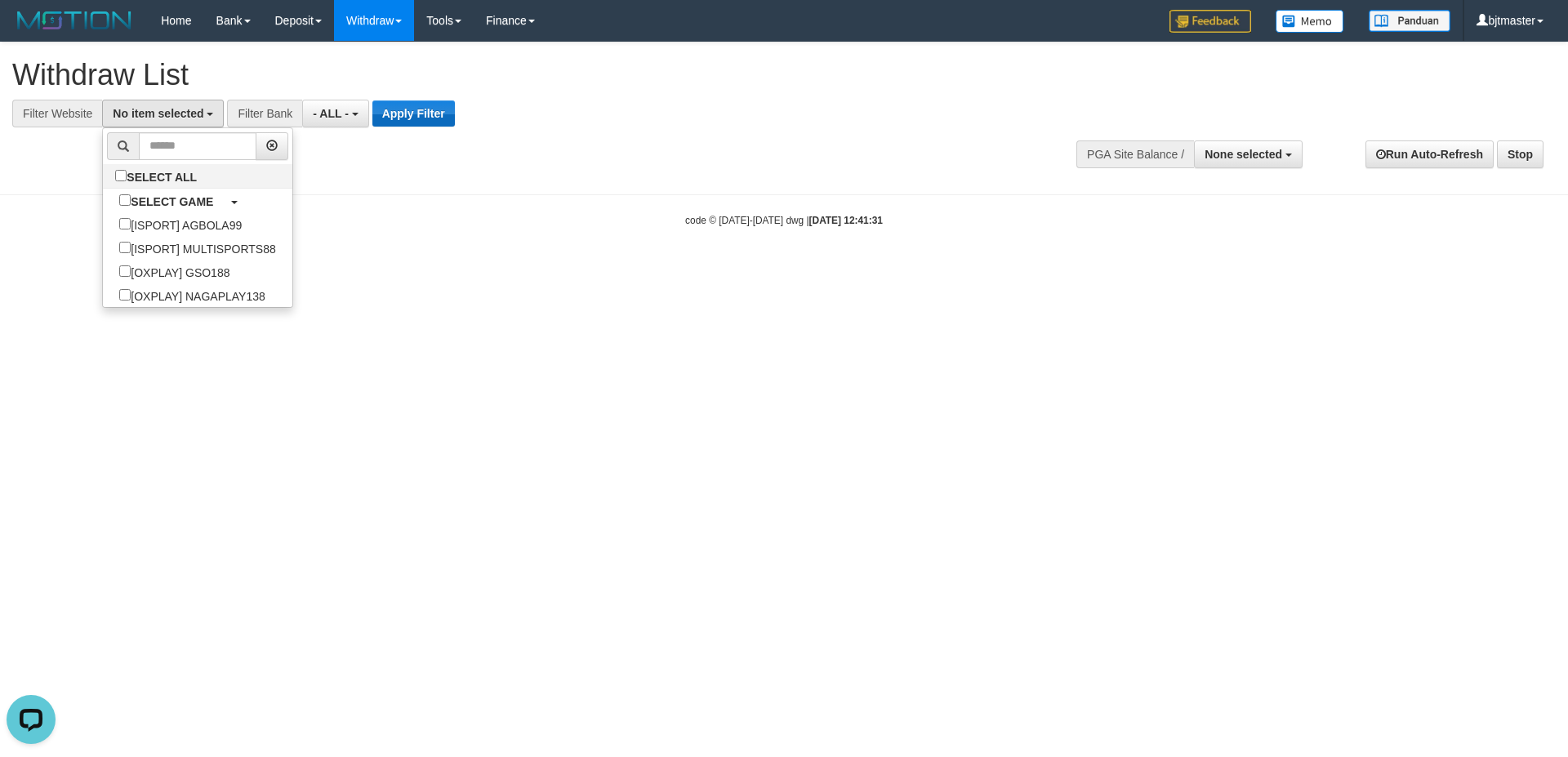 scroll, scrollTop: 0, scrollLeft: 0, axis: both 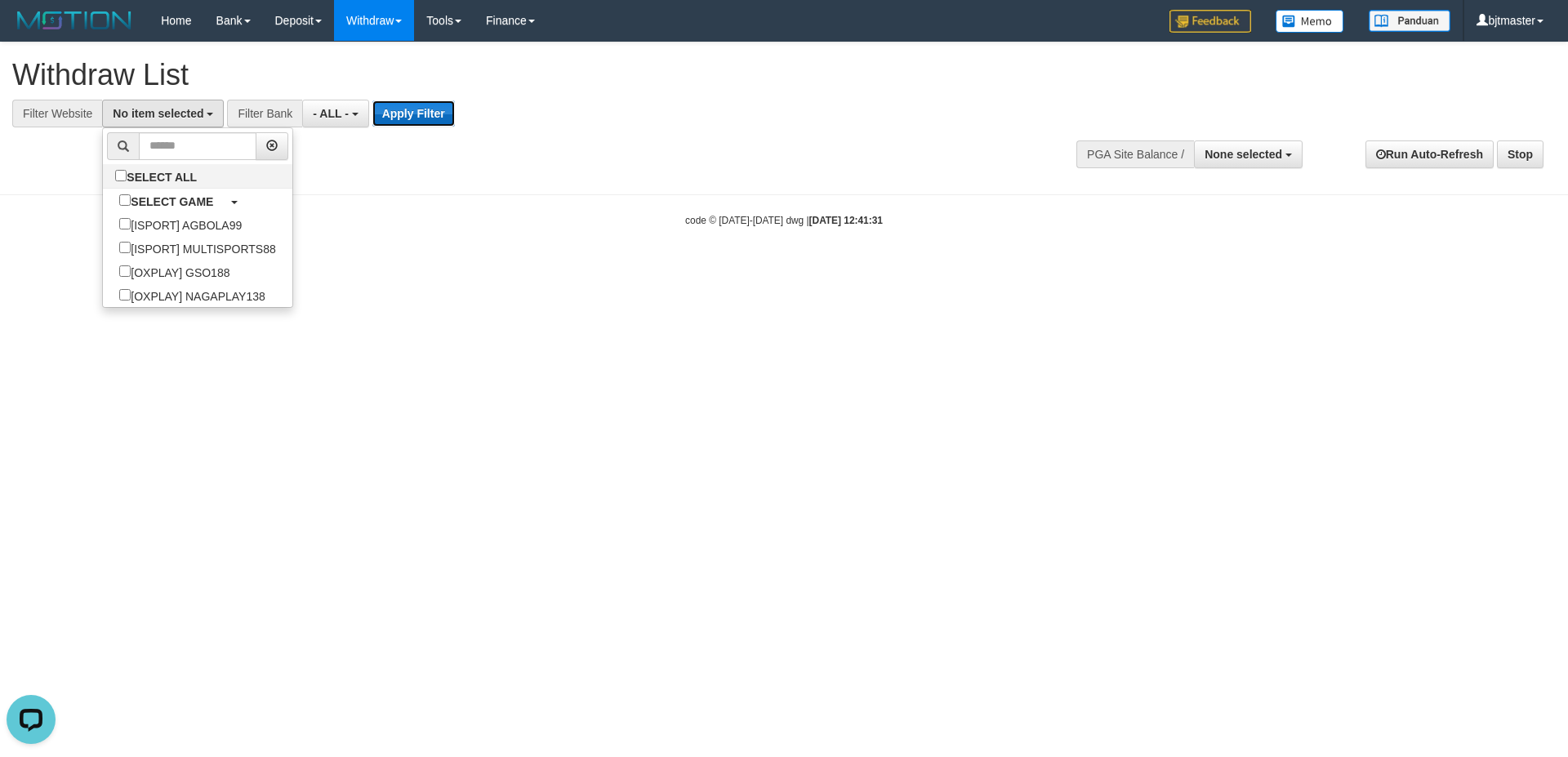 click on "Apply Filter" at bounding box center [413, 114] 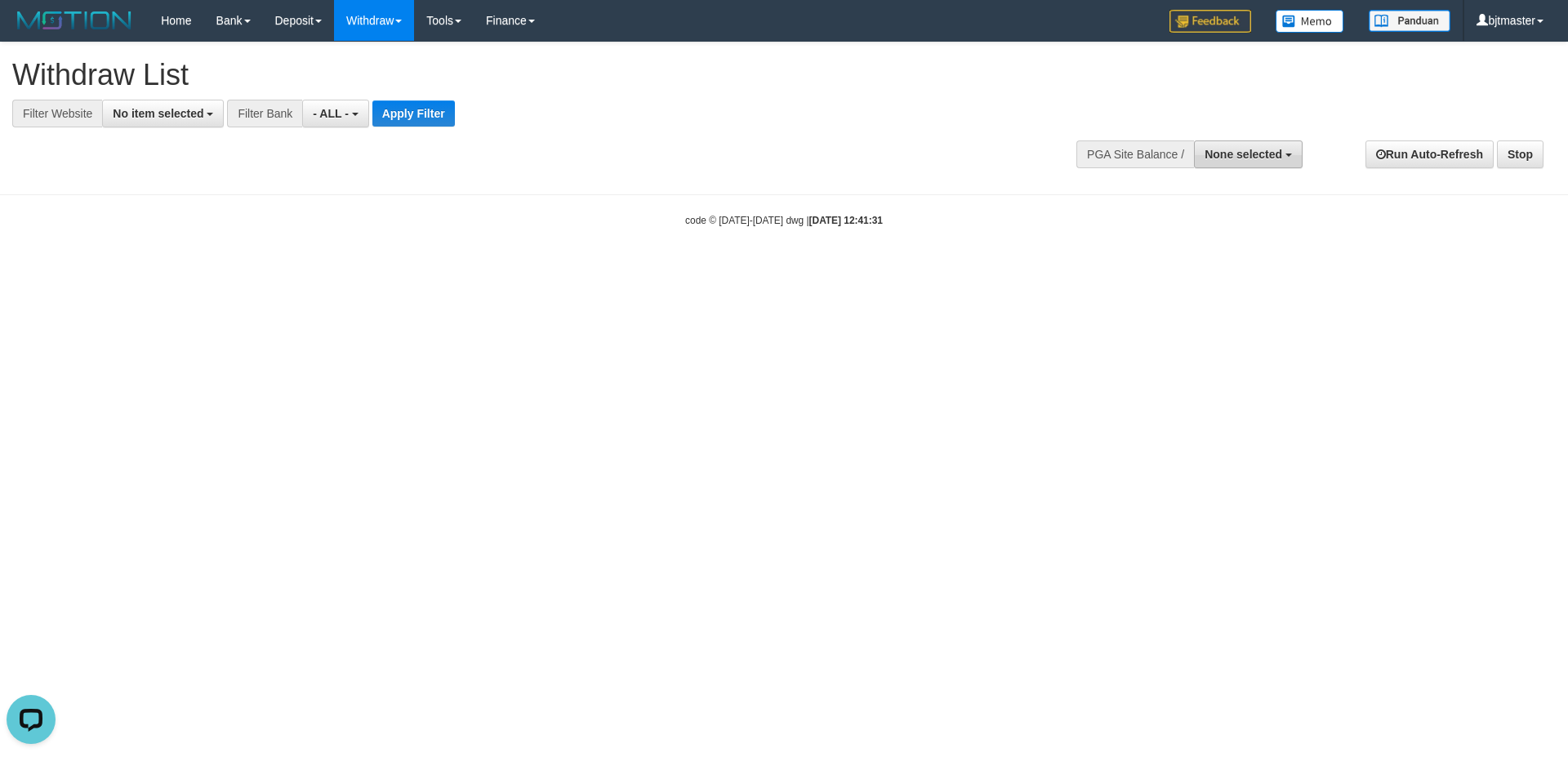 click on "None selected" at bounding box center (1248, 154) 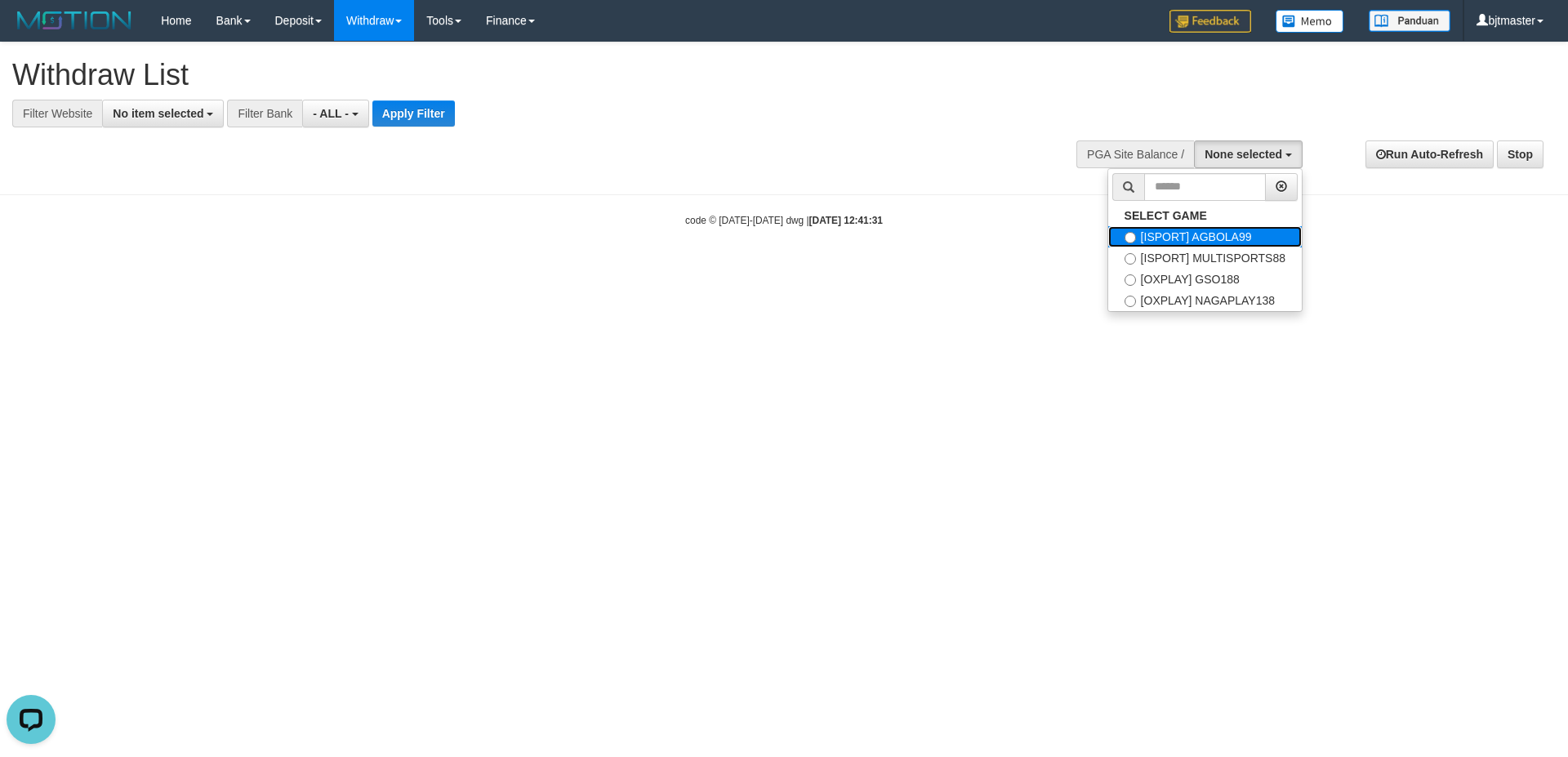 click on "[ISPORT] AGBOLA99" at bounding box center [1205, 237] 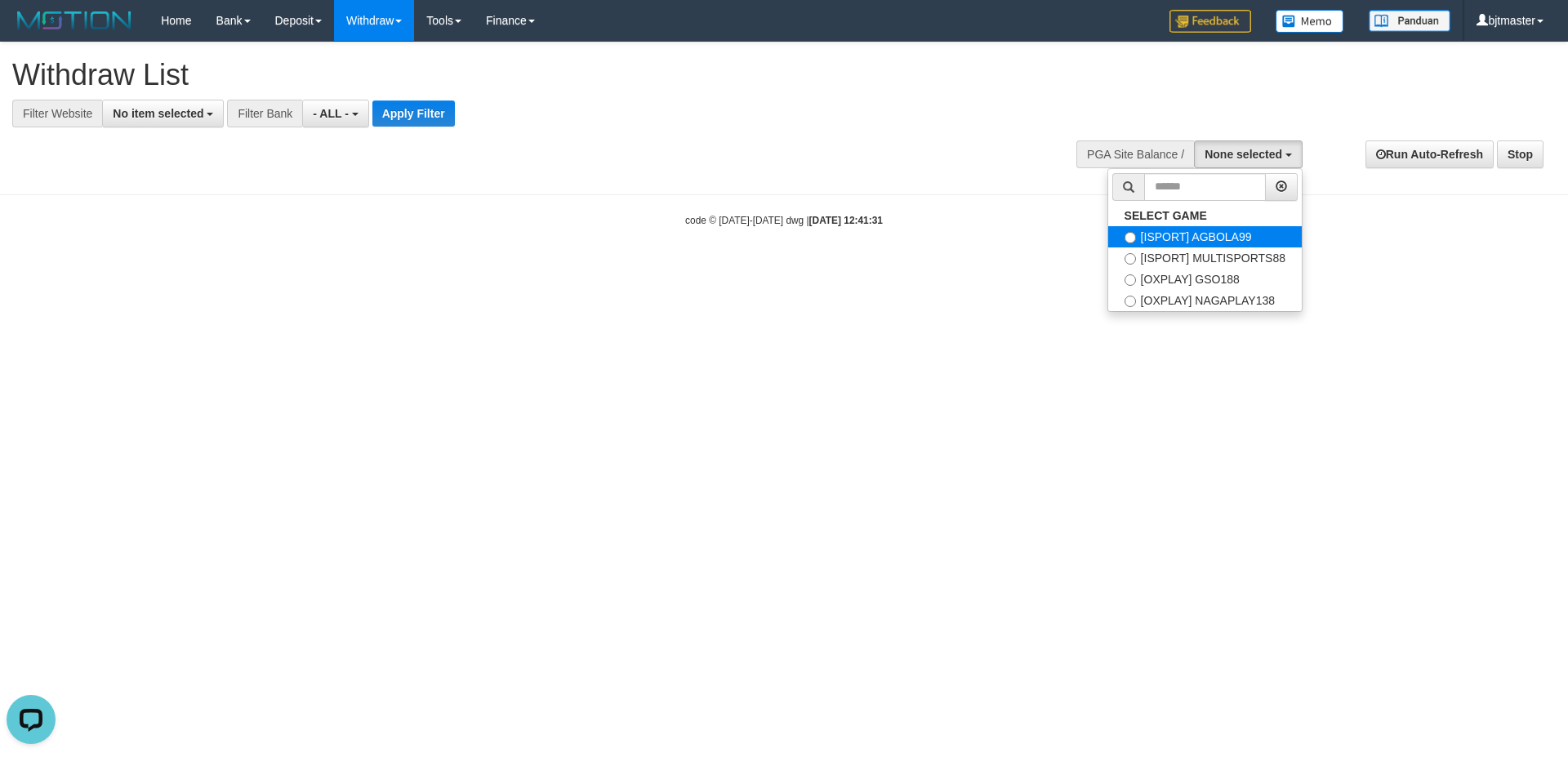 select on "****" 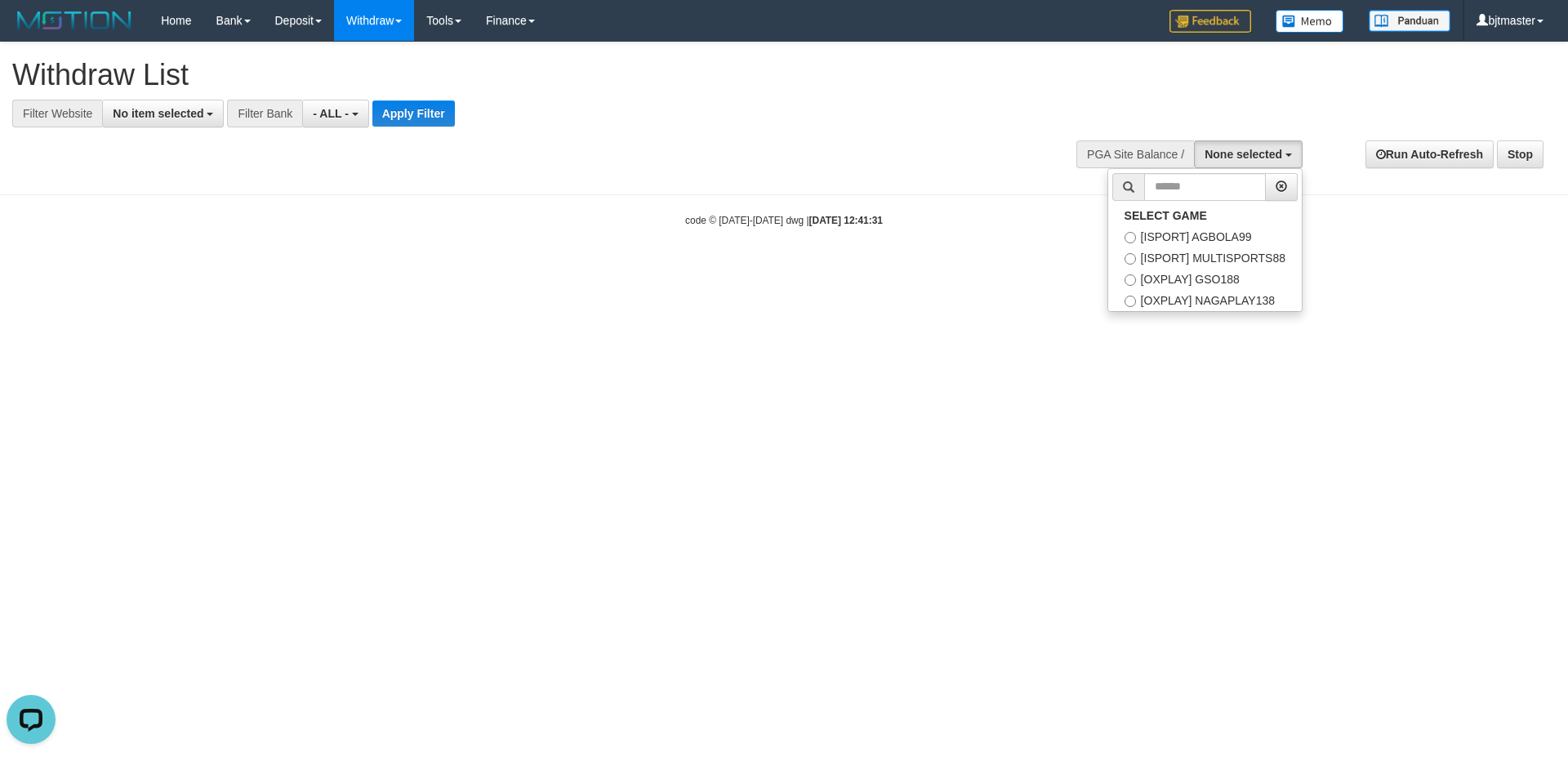 scroll, scrollTop: 14, scrollLeft: 0, axis: vertical 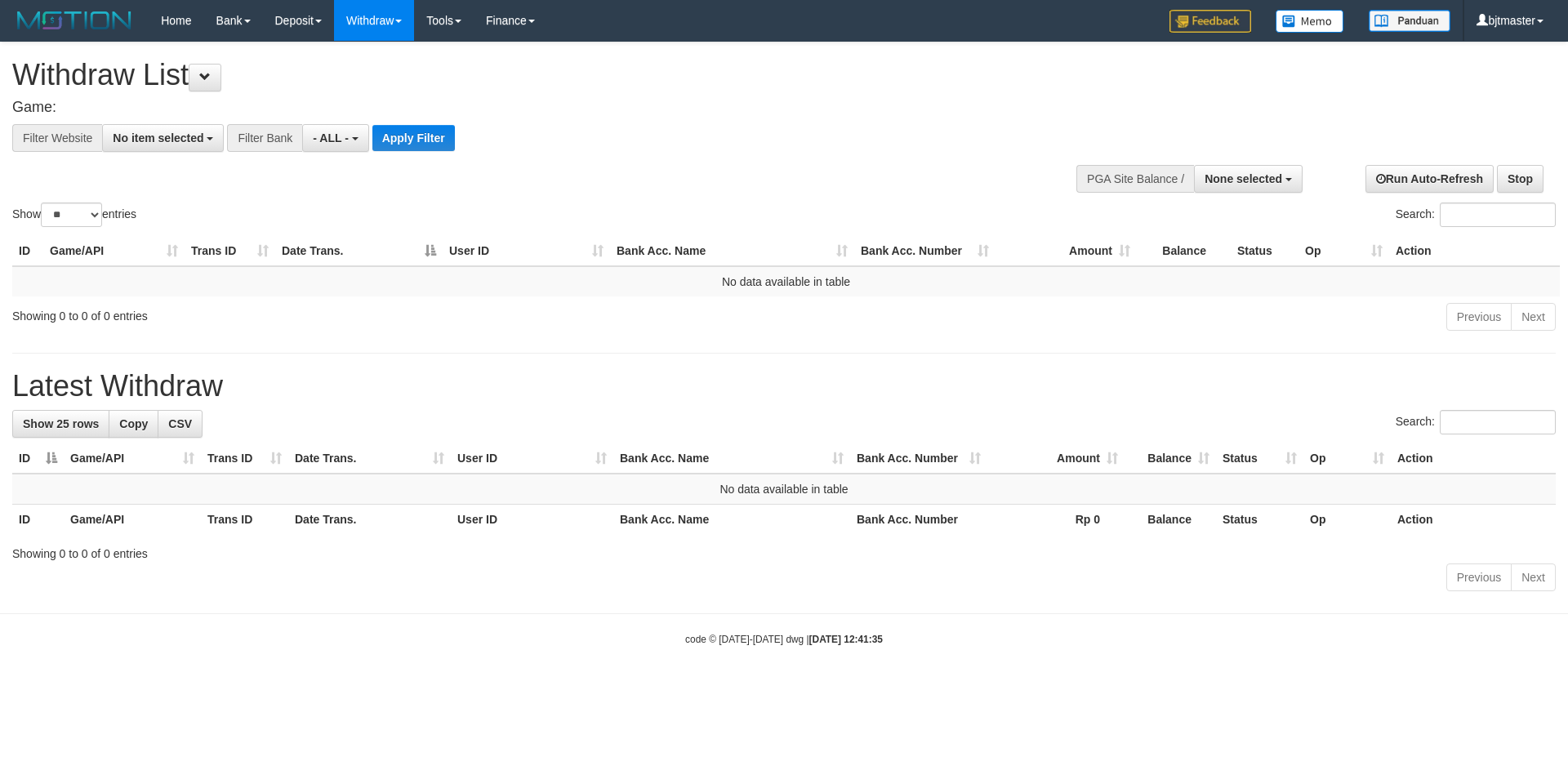 select 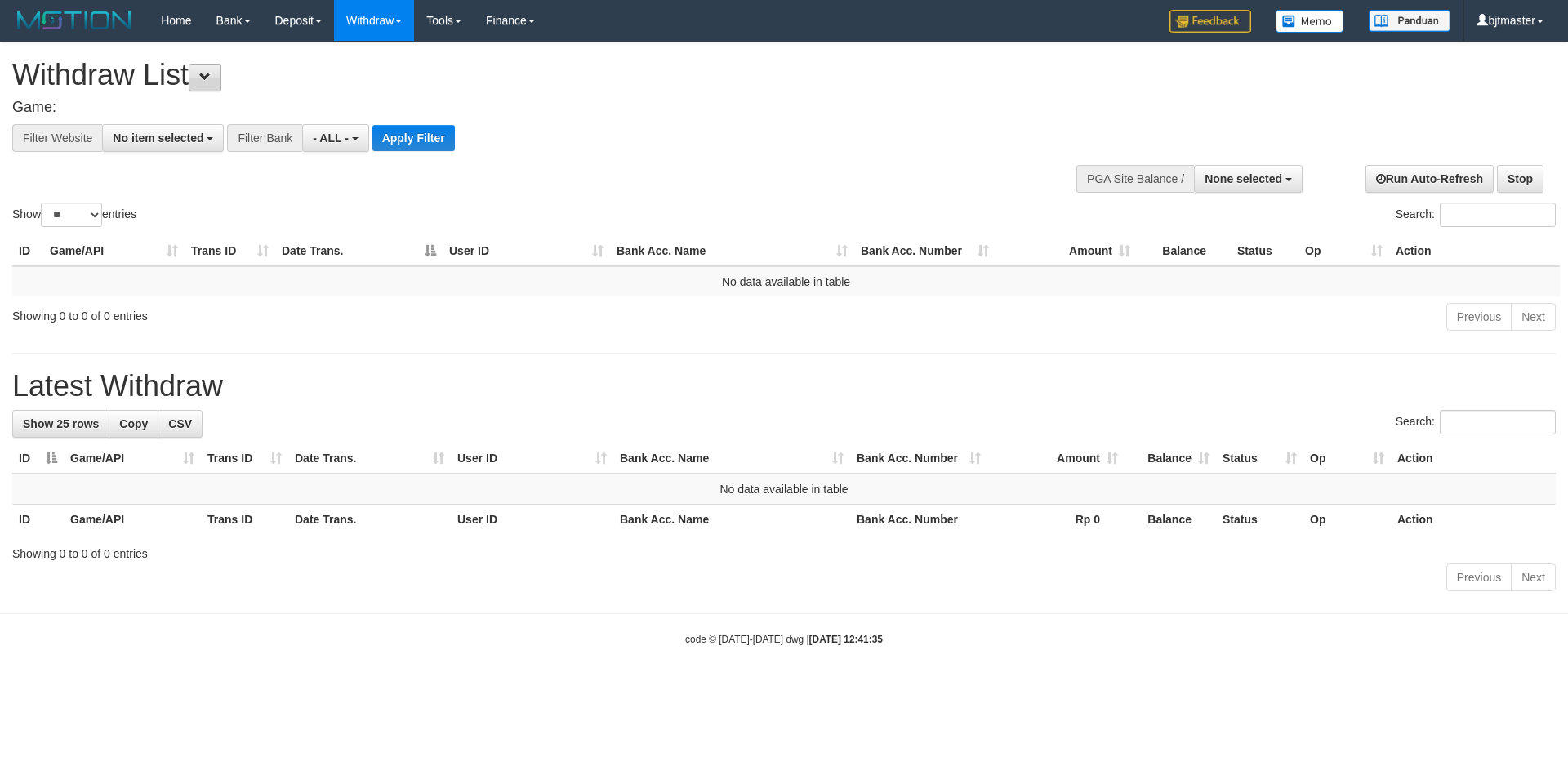 scroll, scrollTop: 0, scrollLeft: 0, axis: both 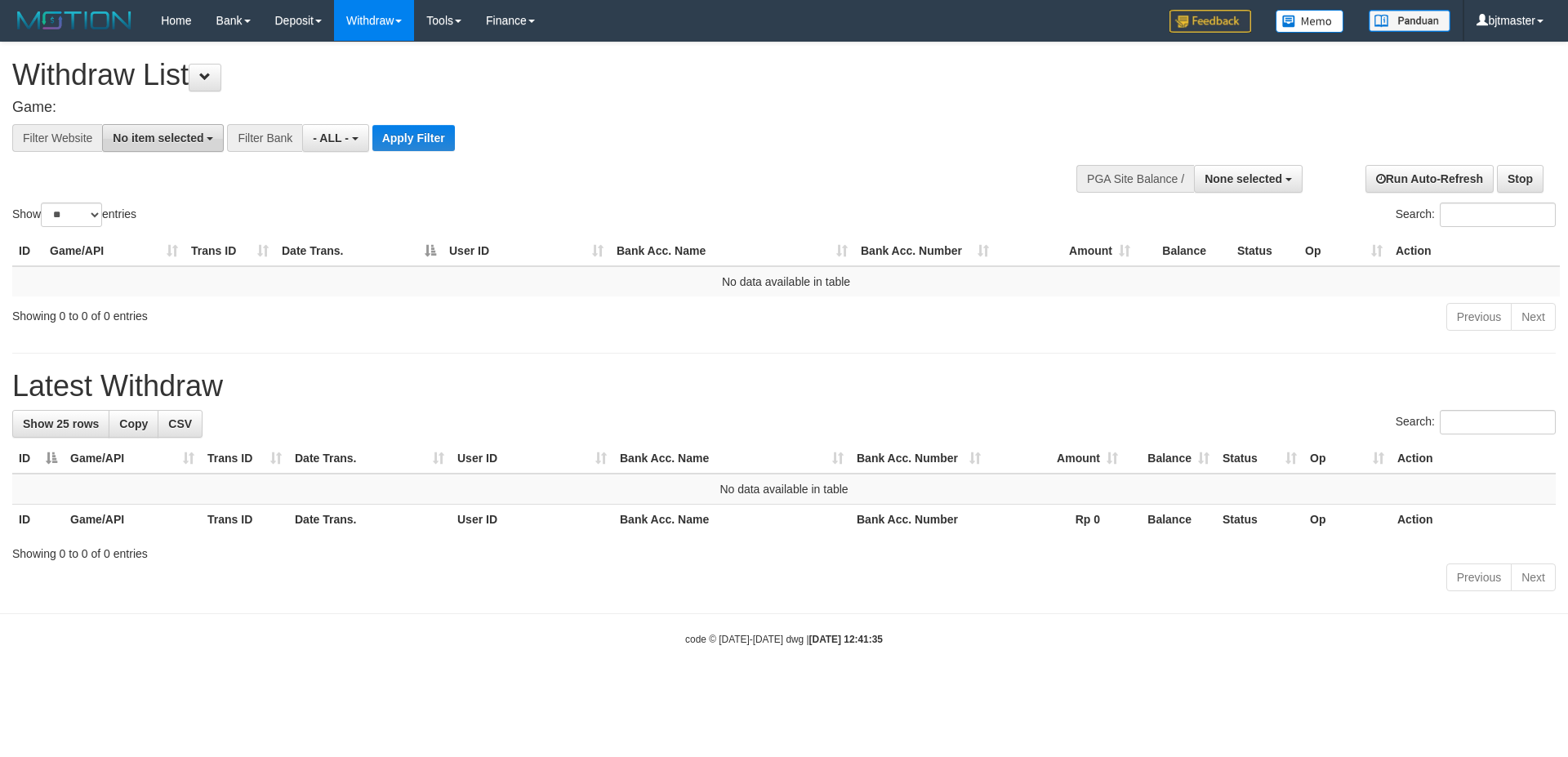 click on "No item selected" at bounding box center [158, 138] 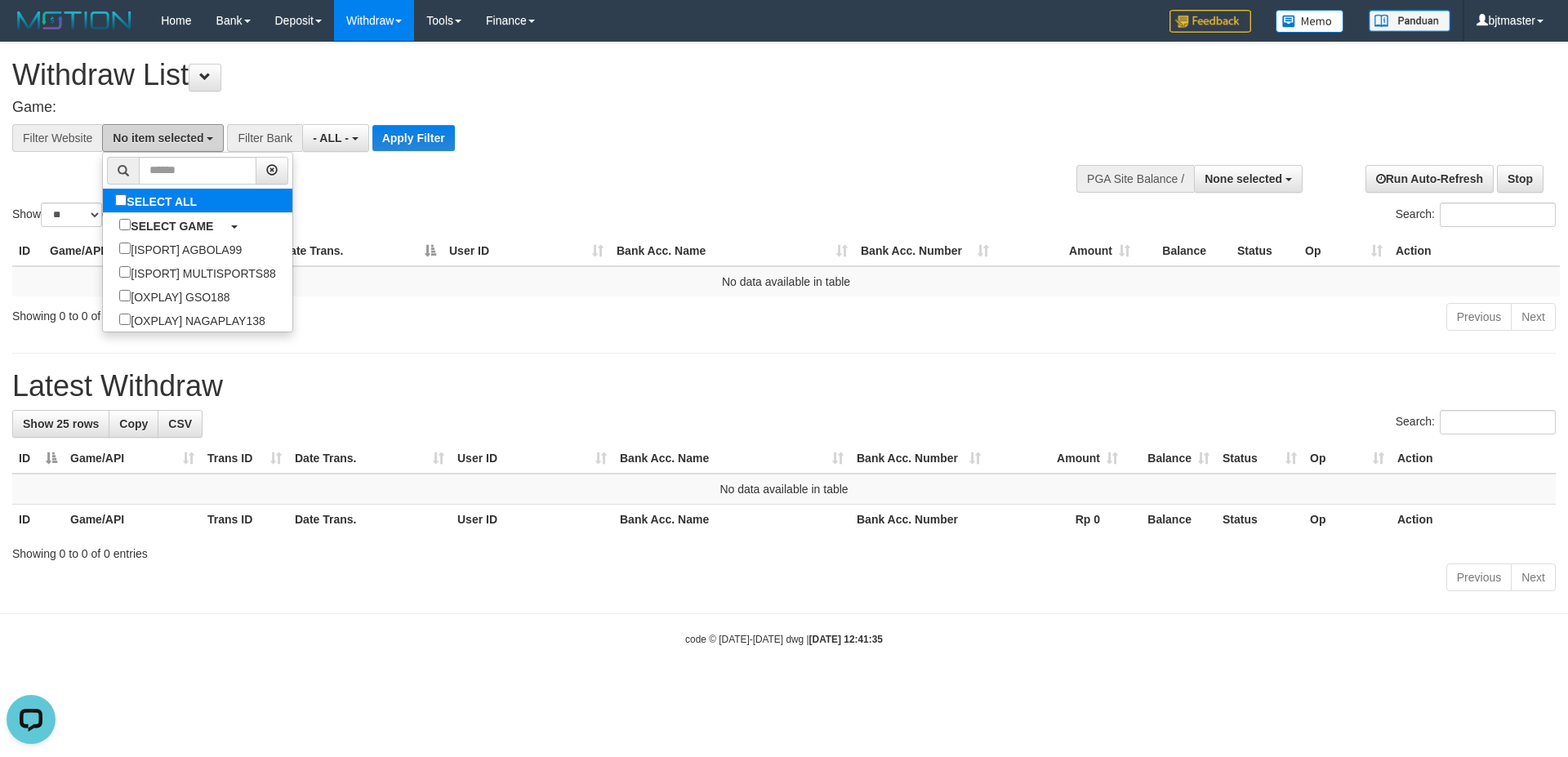 scroll, scrollTop: 0, scrollLeft: 0, axis: both 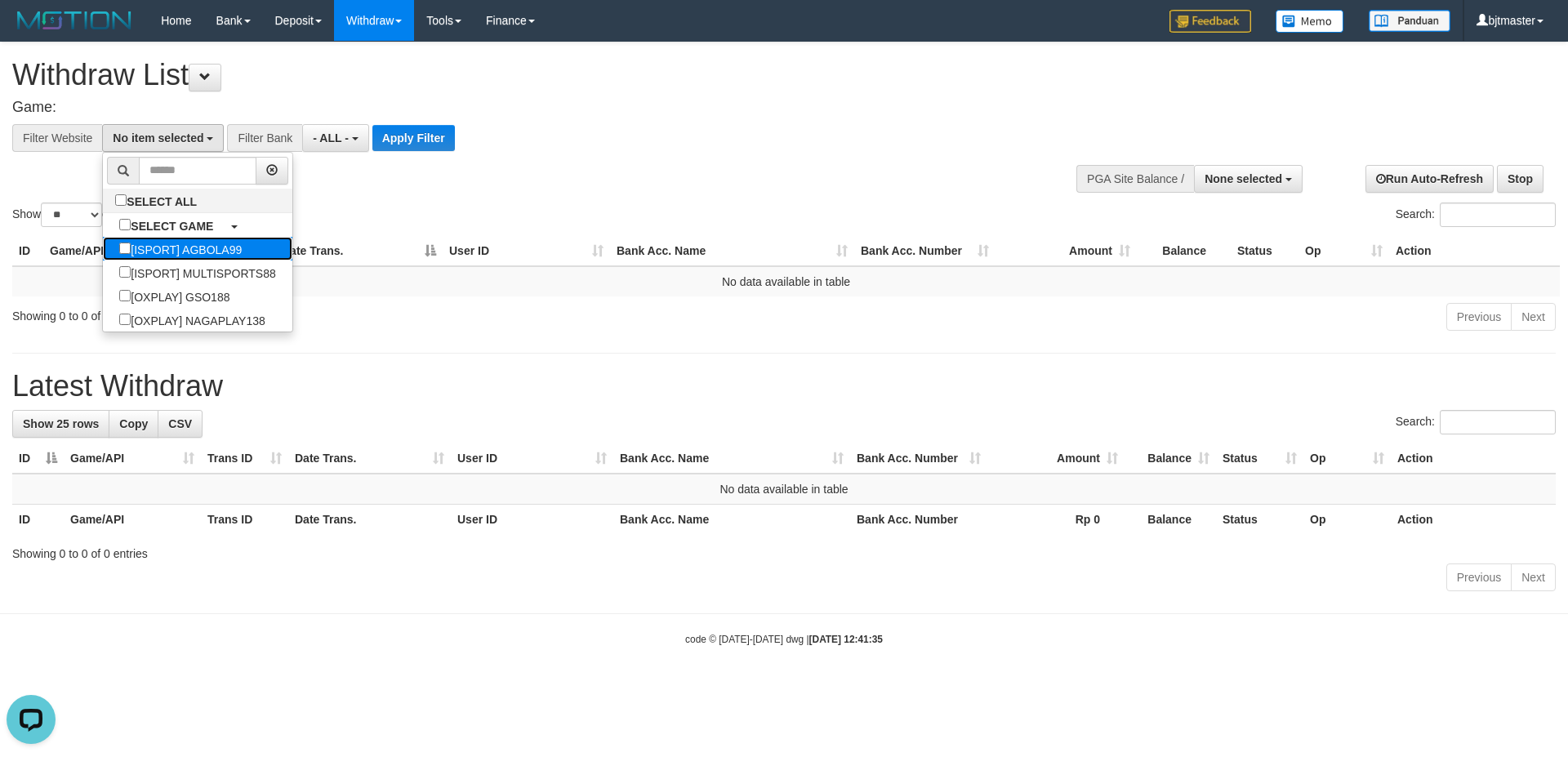 click on "[ISPORT] AGBOLA99" at bounding box center [180, 248] 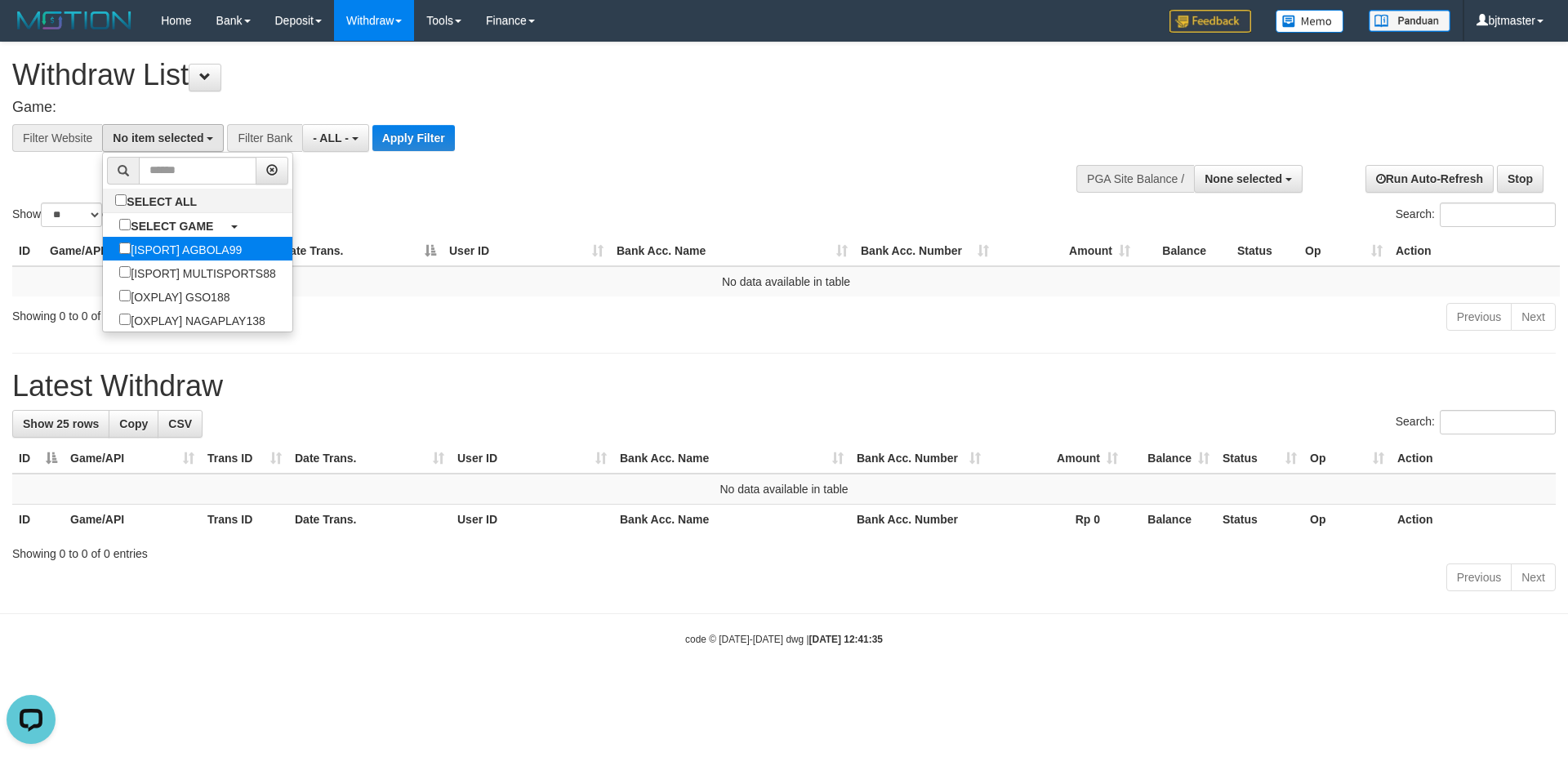 select on "****" 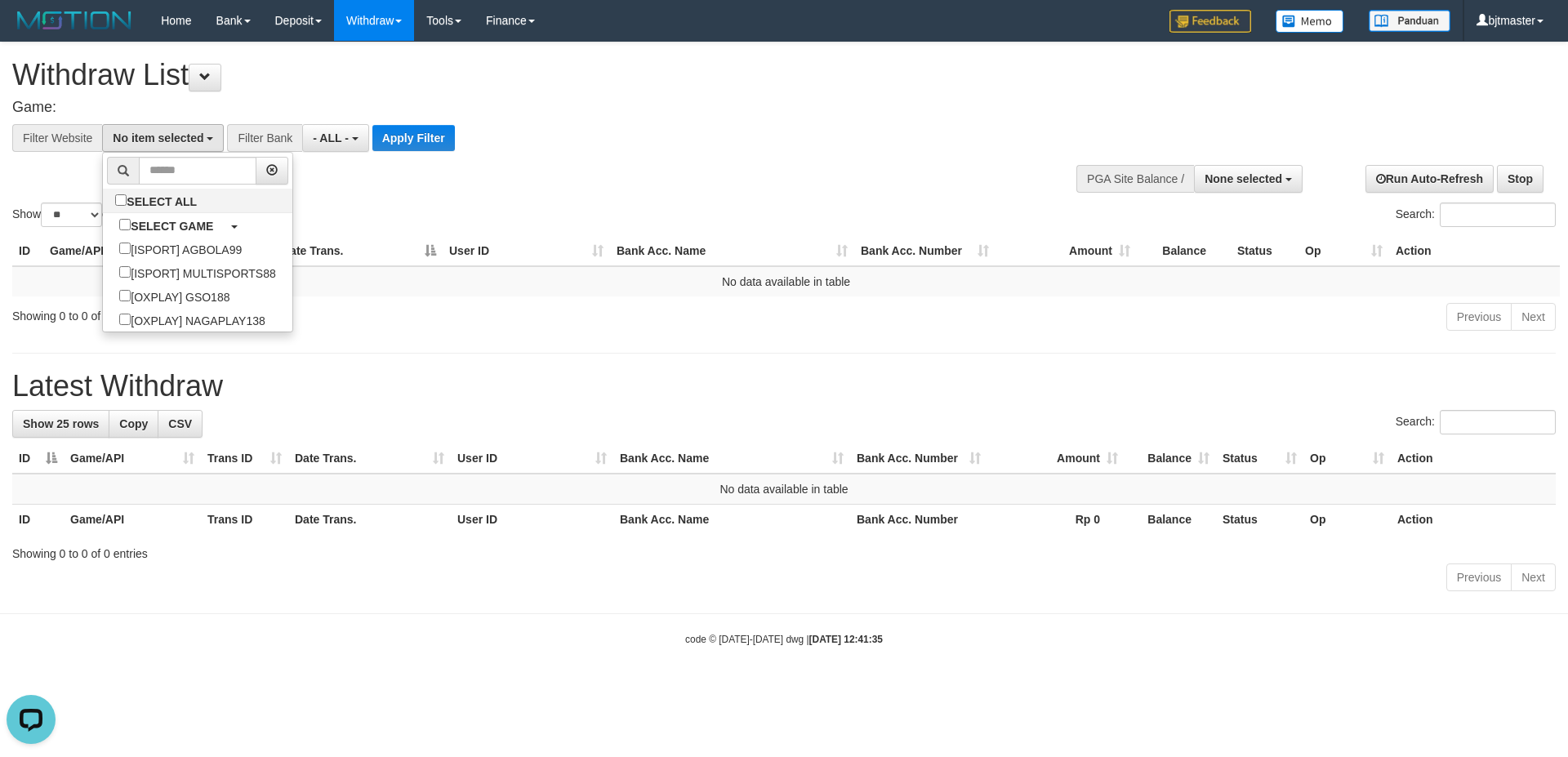 scroll, scrollTop: 14, scrollLeft: 0, axis: vertical 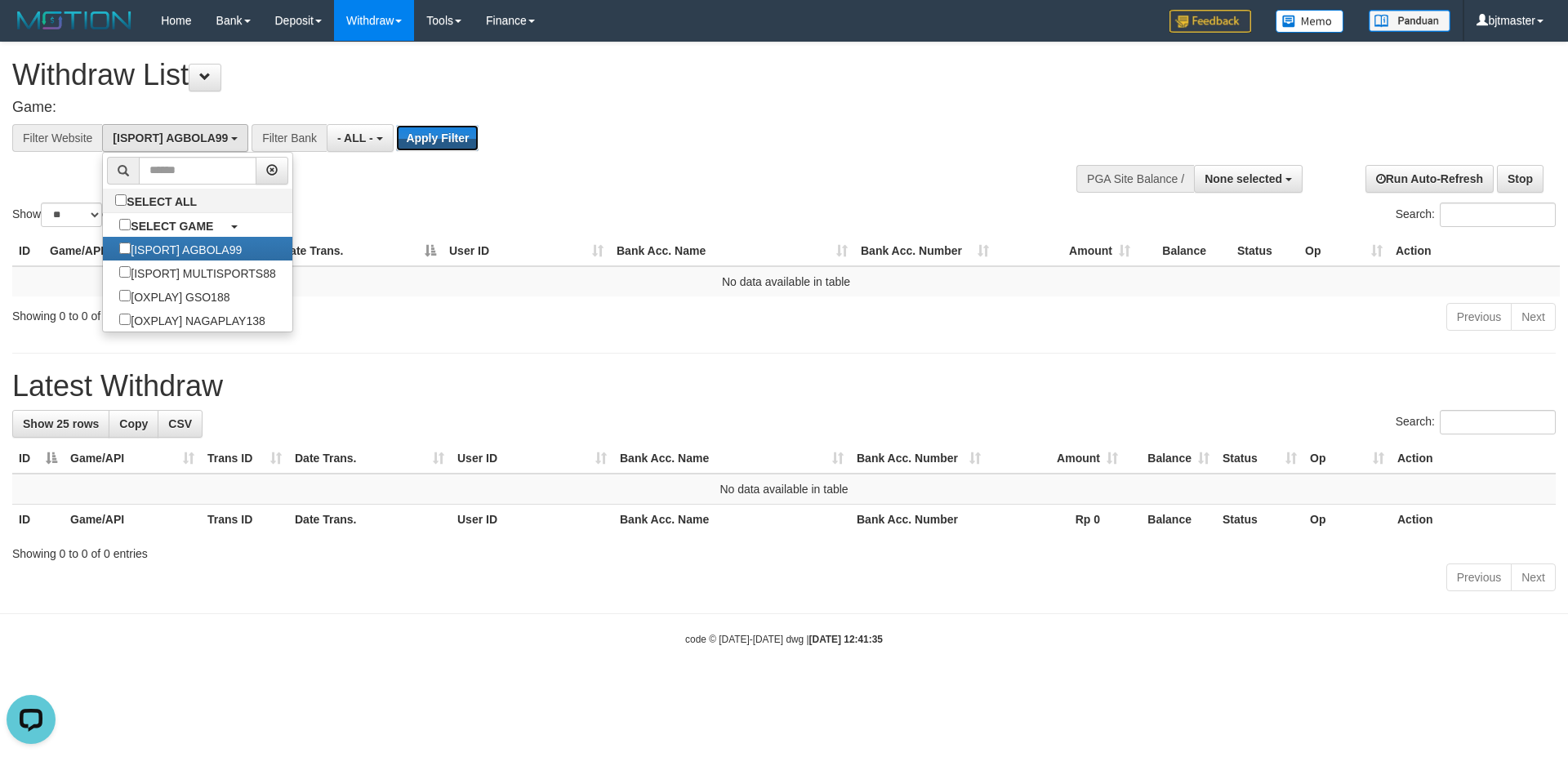 drag, startPoint x: 457, startPoint y: 141, endPoint x: 688, endPoint y: 175, distance: 233.48876 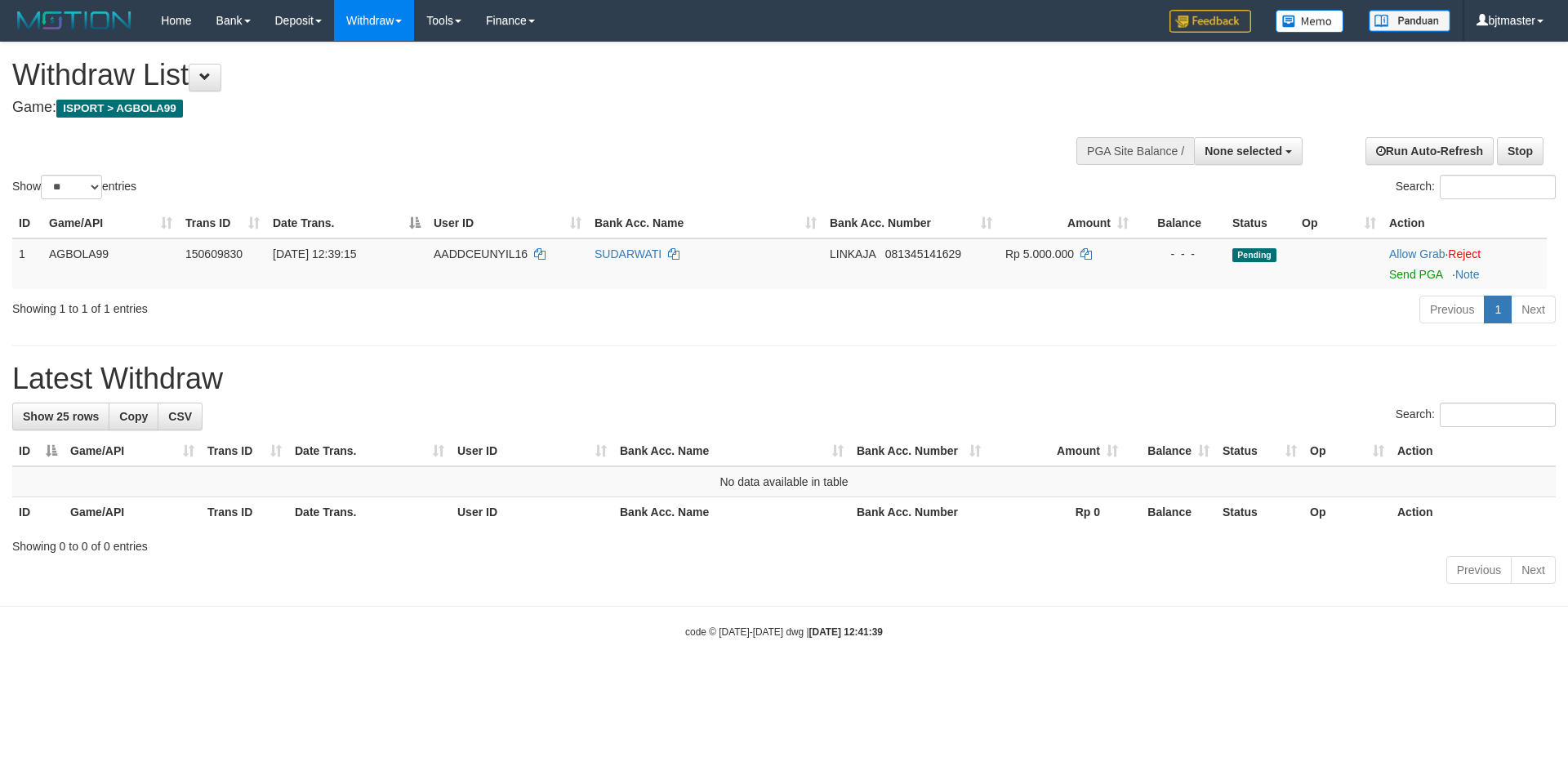 select 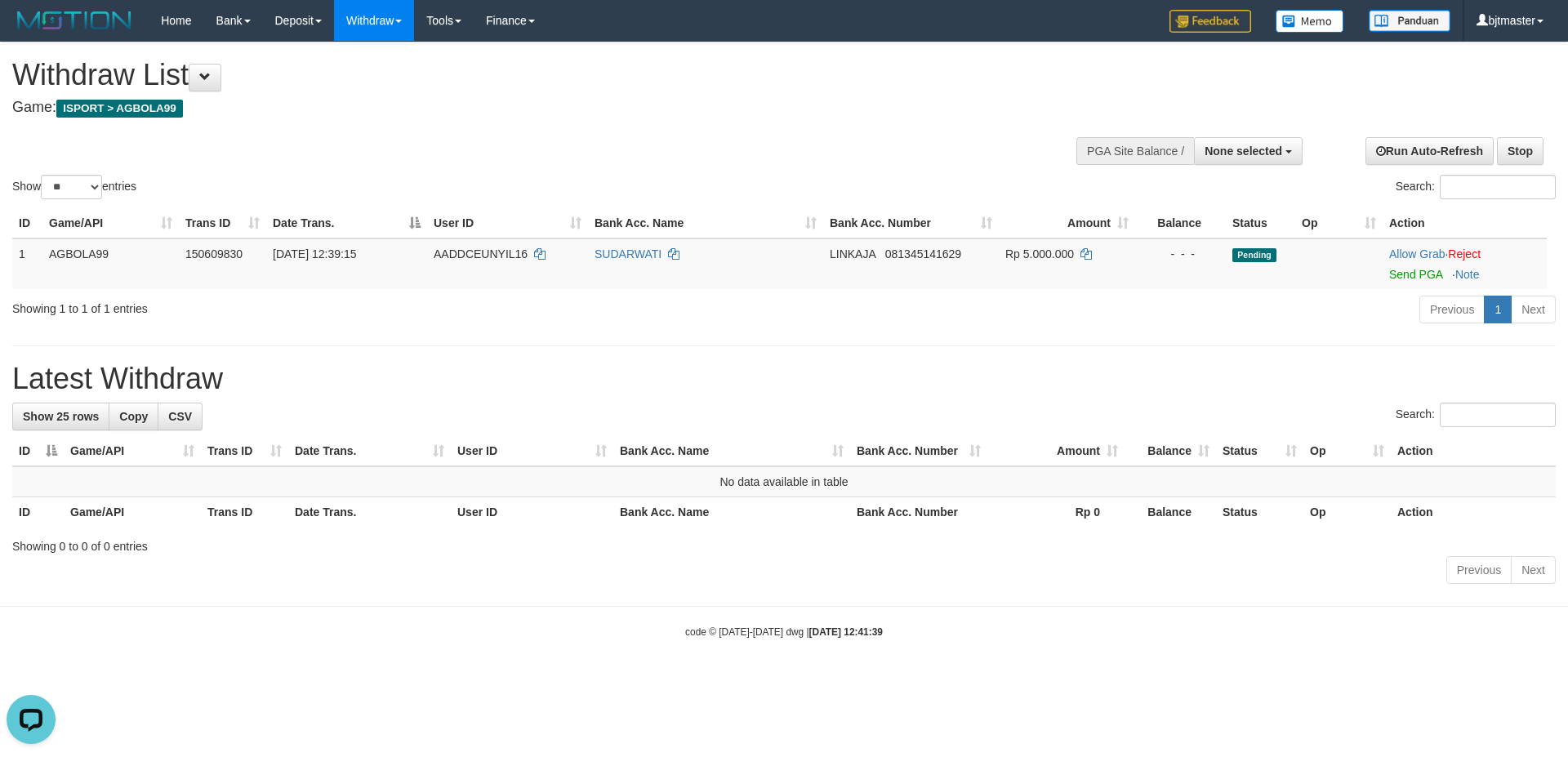 scroll, scrollTop: 0, scrollLeft: 0, axis: both 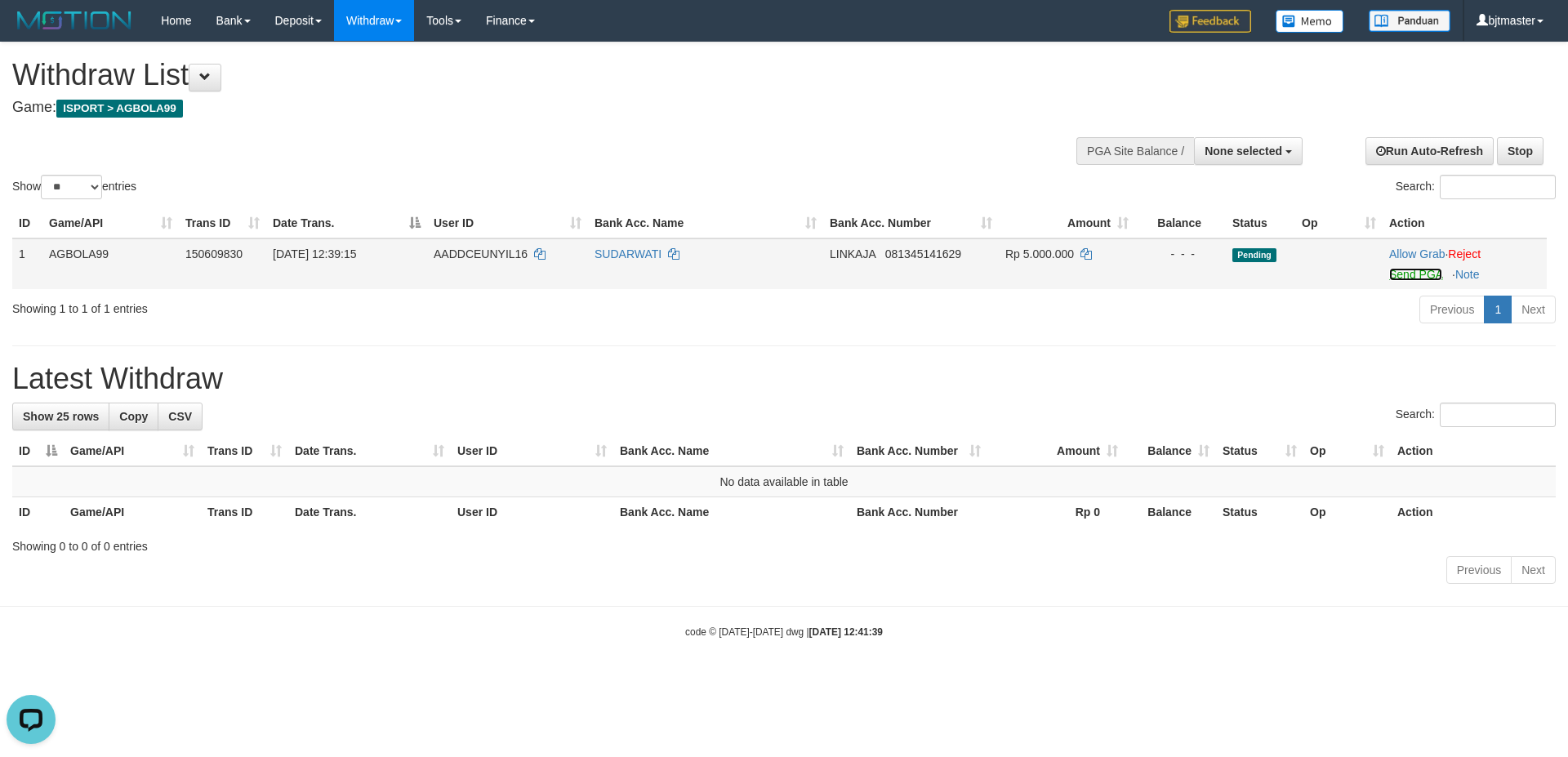 click on "Send PGA" at bounding box center [1415, 274] 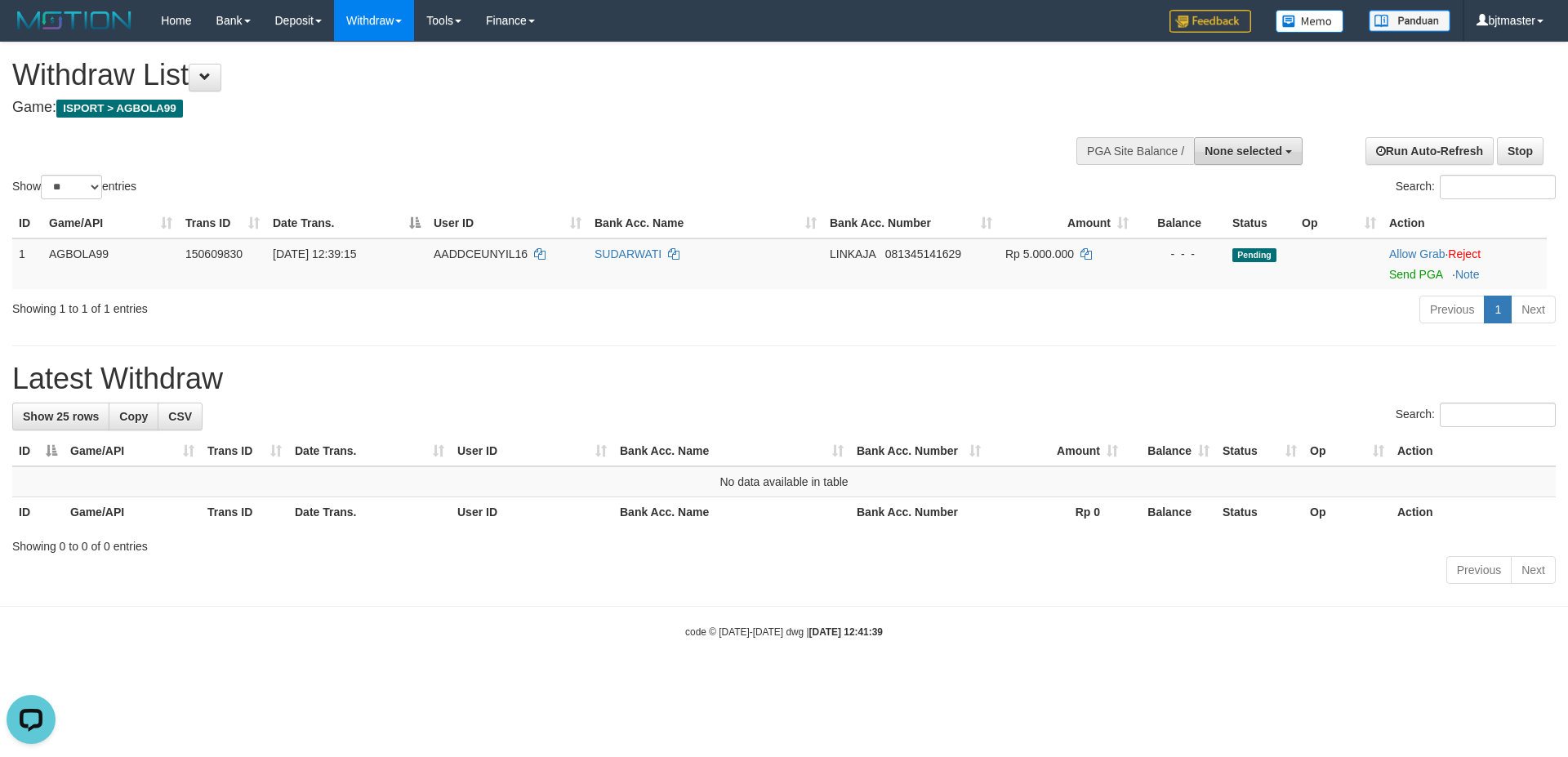 click on "None selected" at bounding box center (1248, 151) 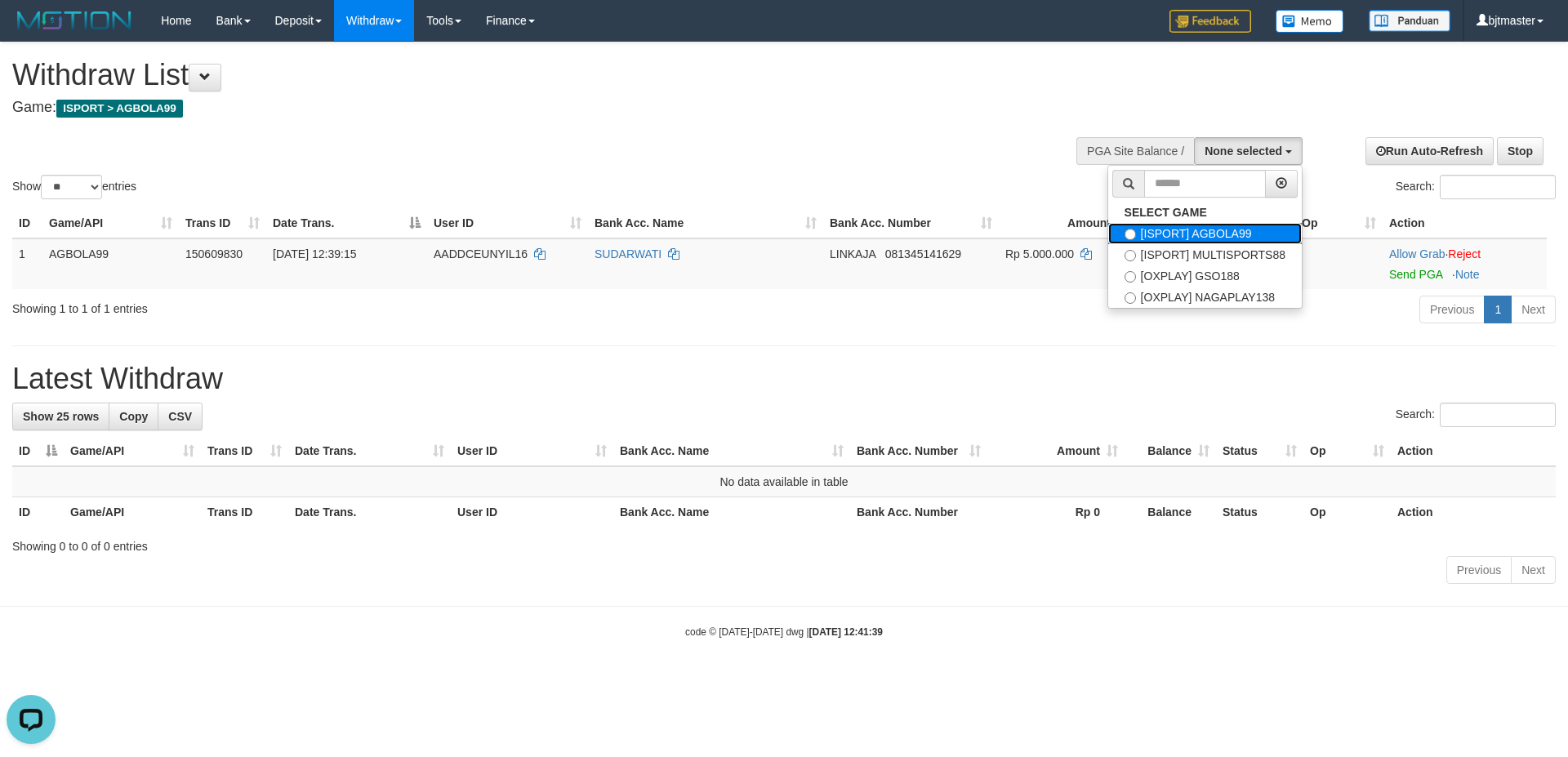 click on "[ISPORT] AGBOLA99" at bounding box center [1205, 234] 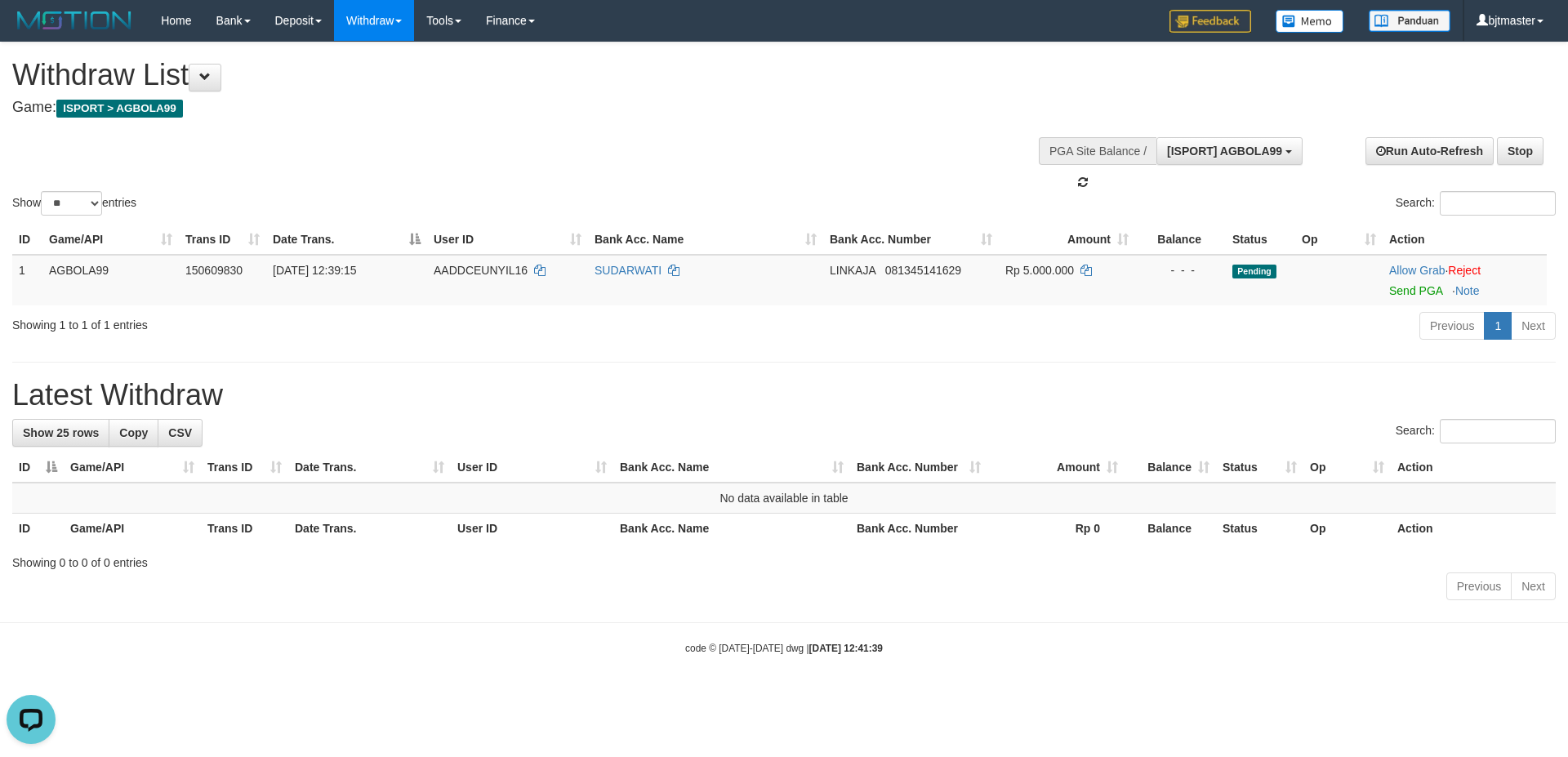 select on "****" 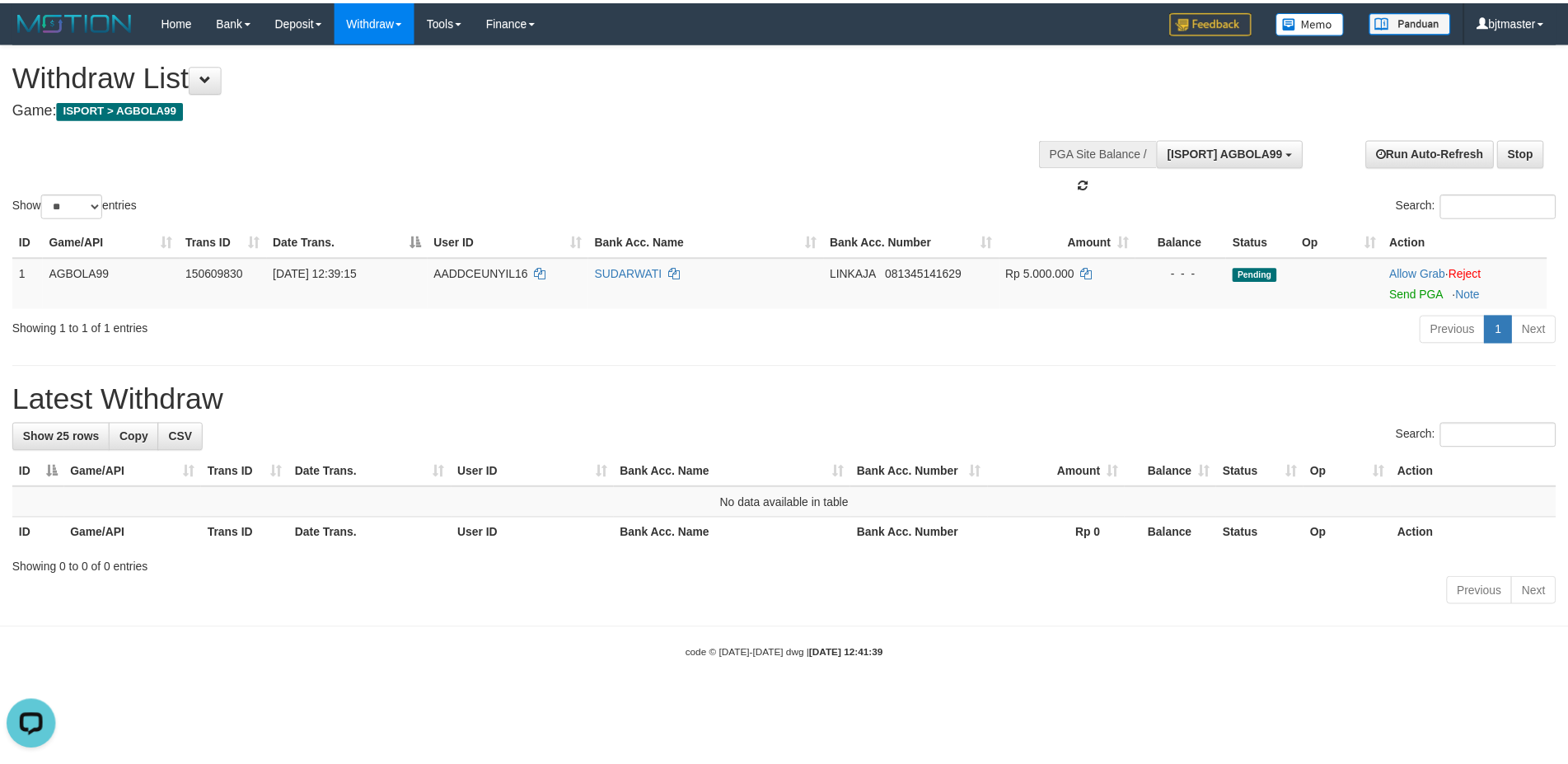 scroll, scrollTop: 14, scrollLeft: 0, axis: vertical 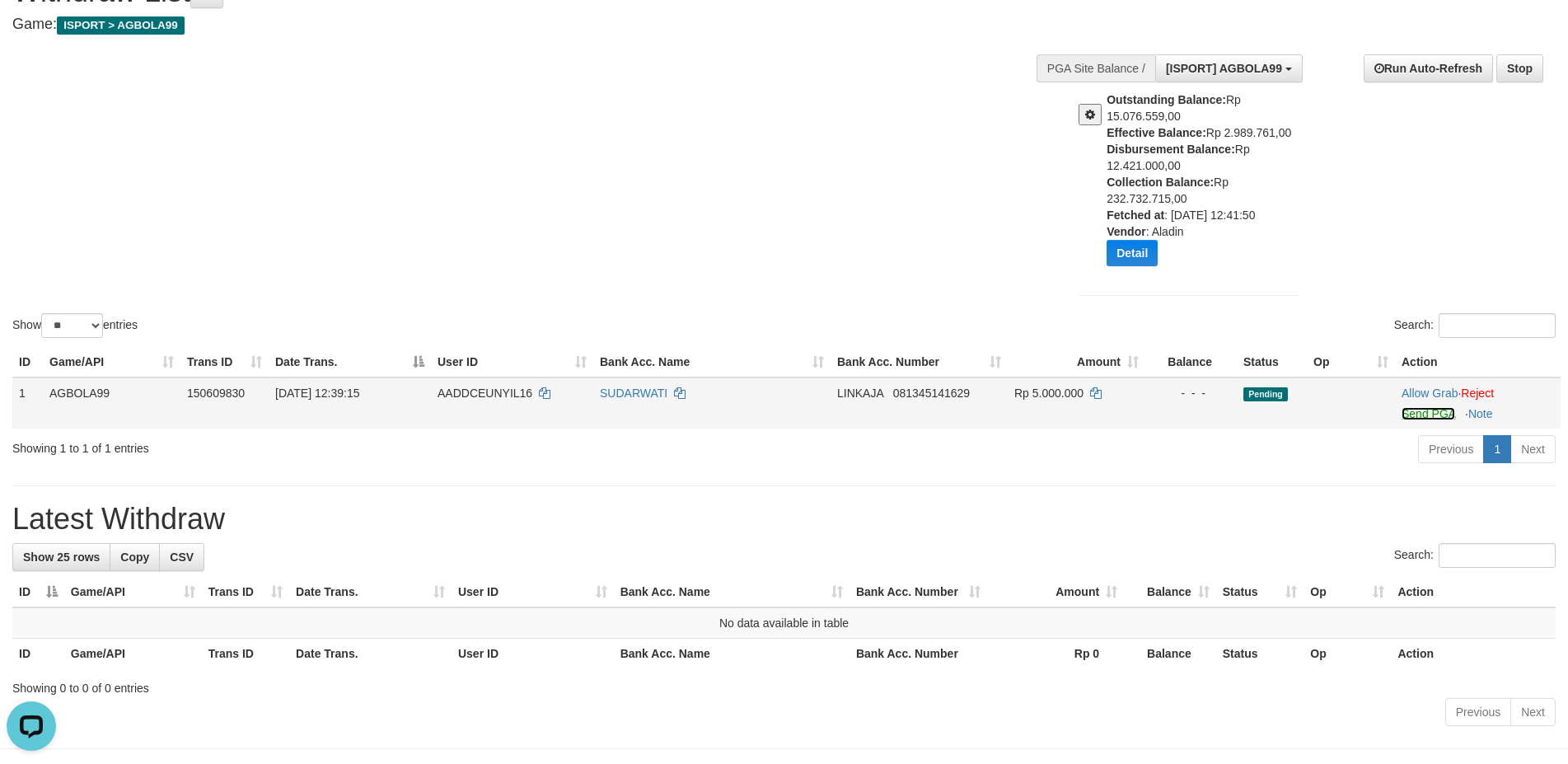 click on "Send PGA" at bounding box center [1428, 414] 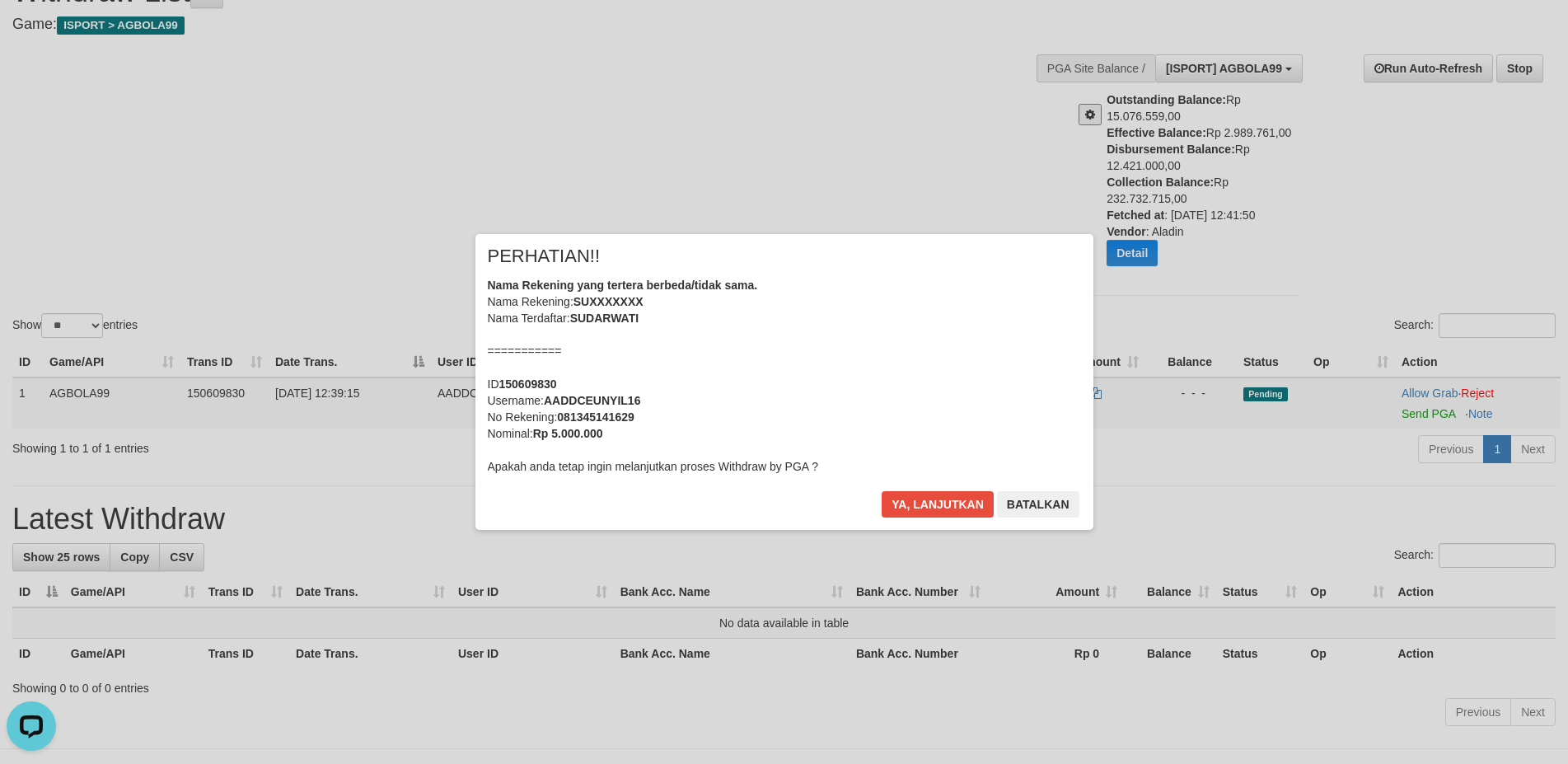 click on "SUXXXXXXX" at bounding box center (608, 302) 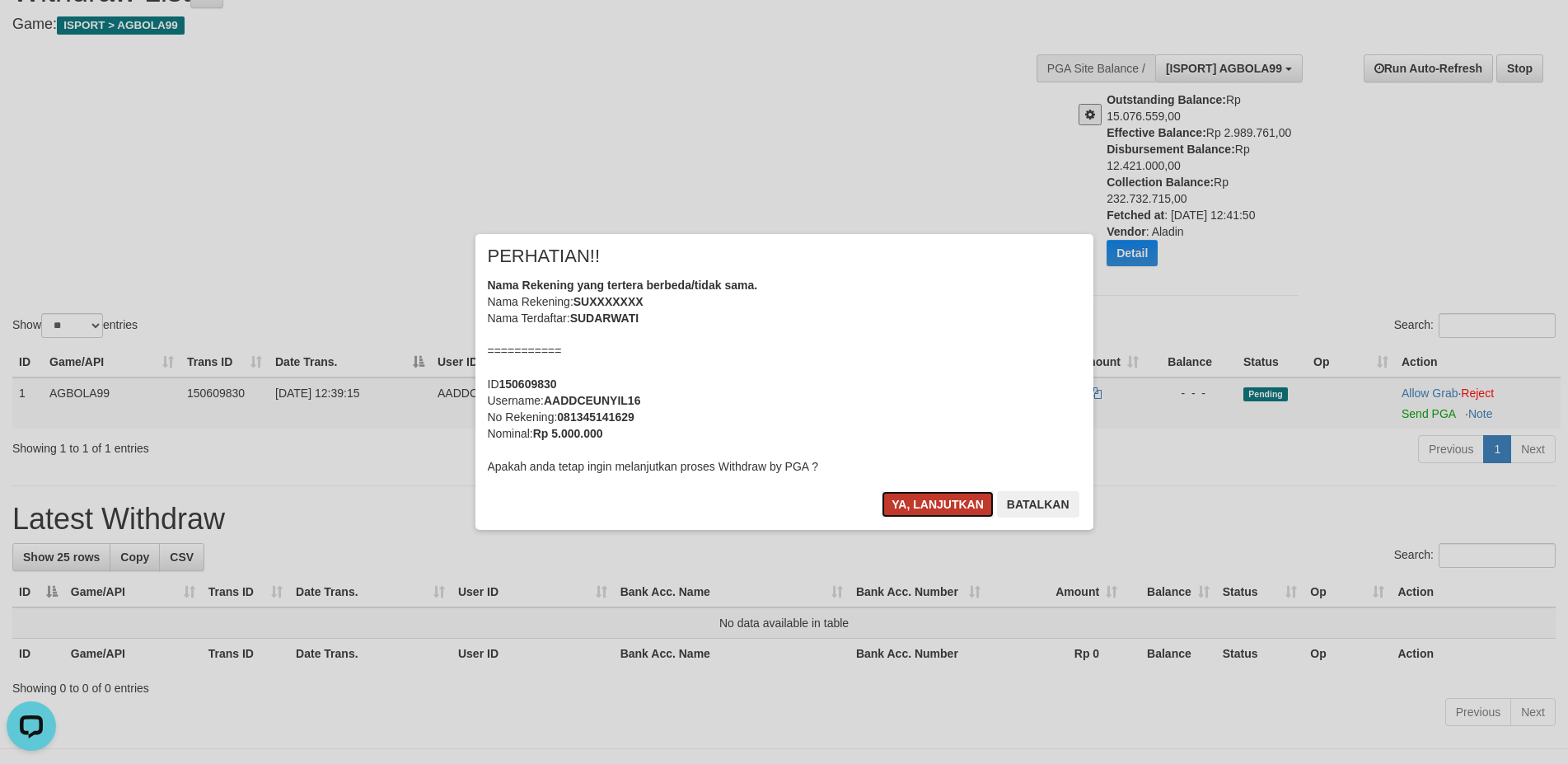 click on "Ya, lanjutkan" at bounding box center [938, 504] 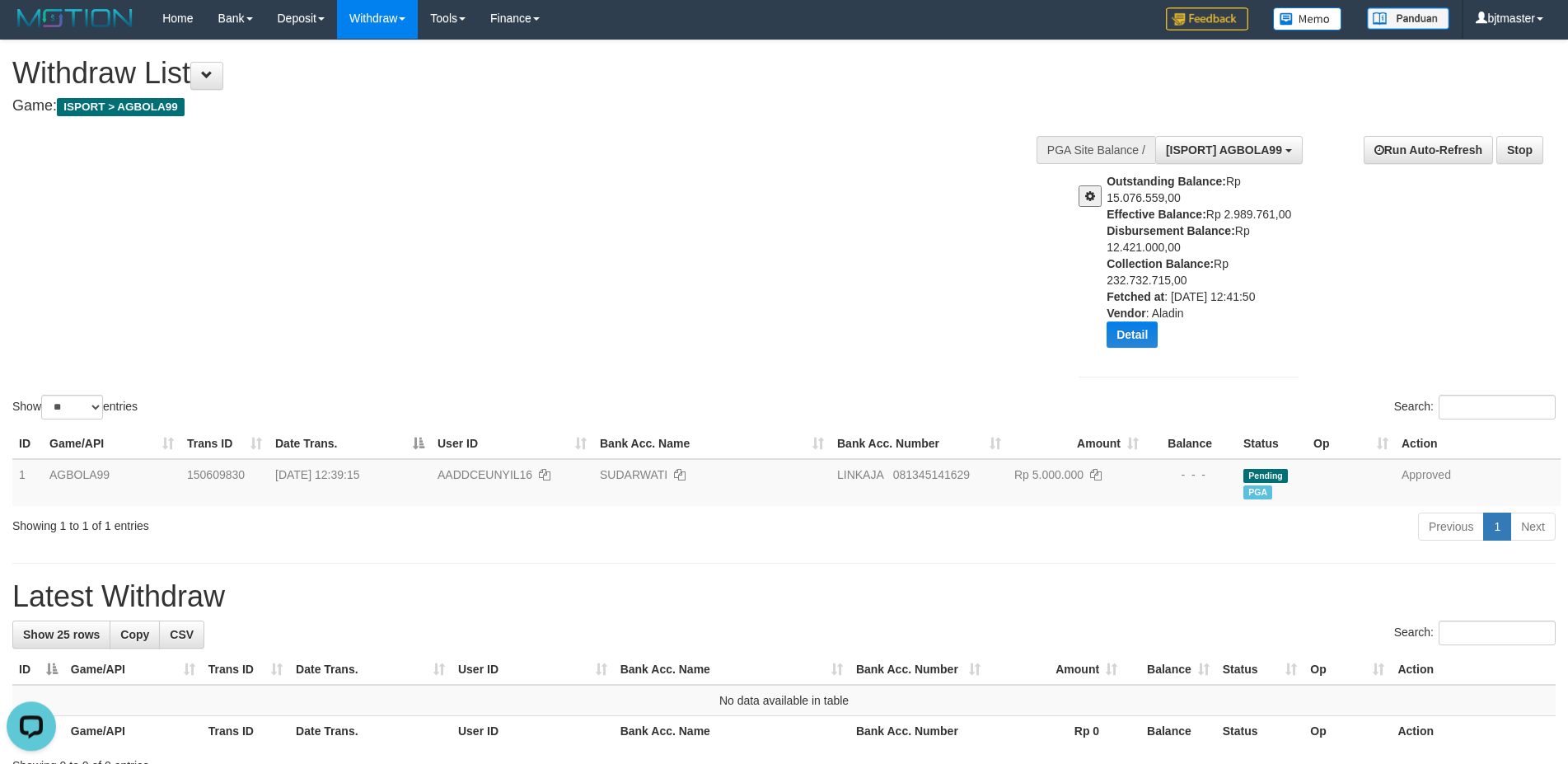 scroll, scrollTop: 0, scrollLeft: 0, axis: both 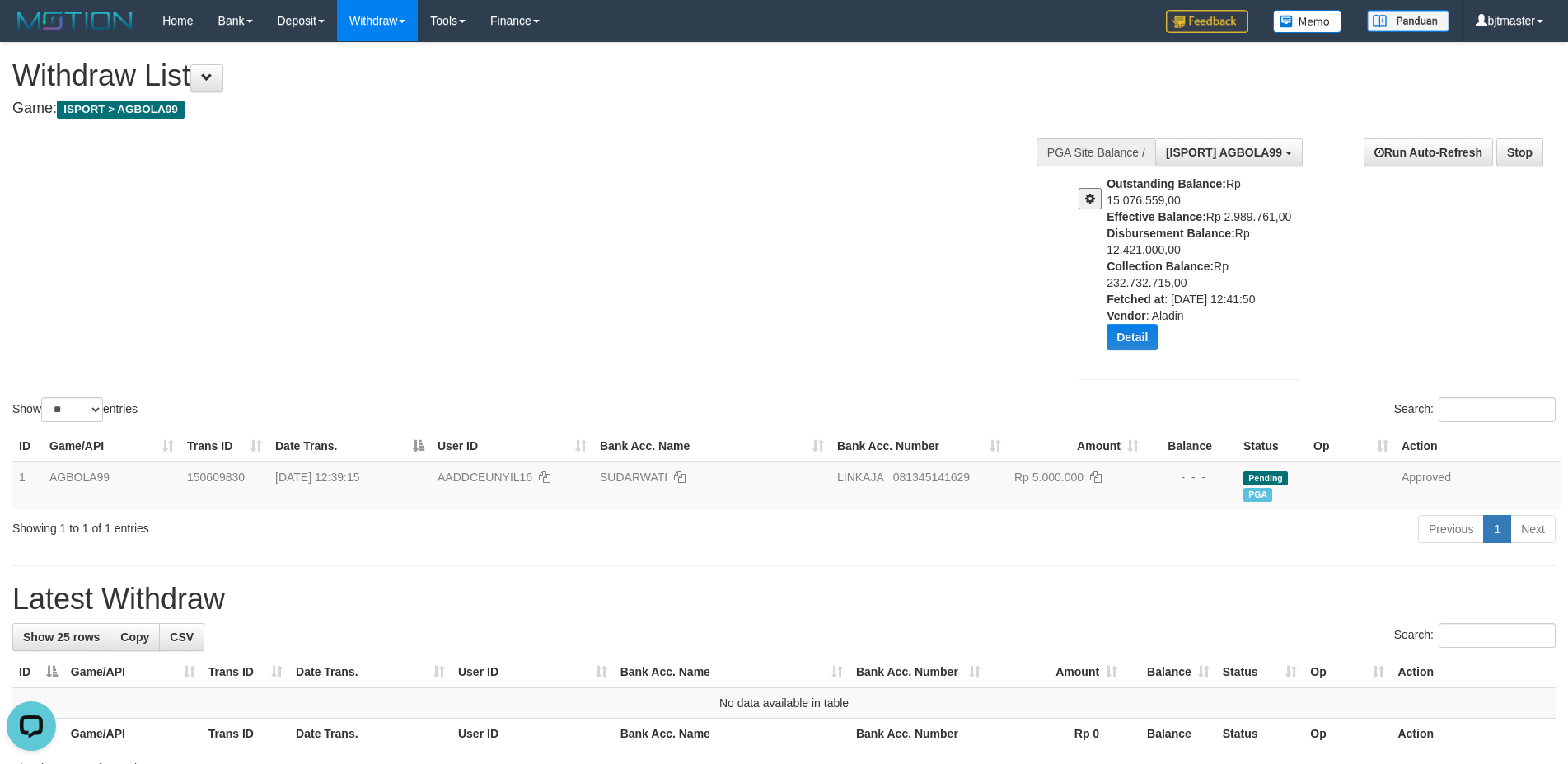 click on "Show  ** ** ** ***  entries Search:" at bounding box center (784, 234) 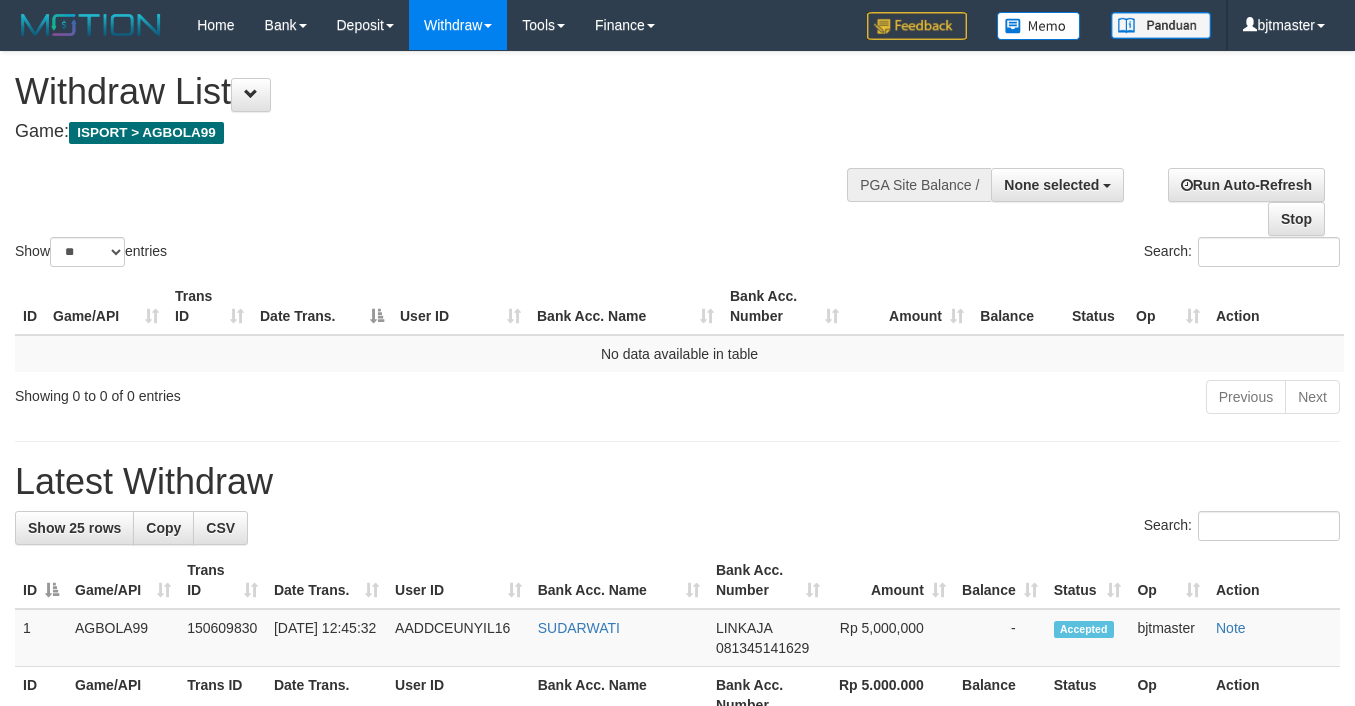 select 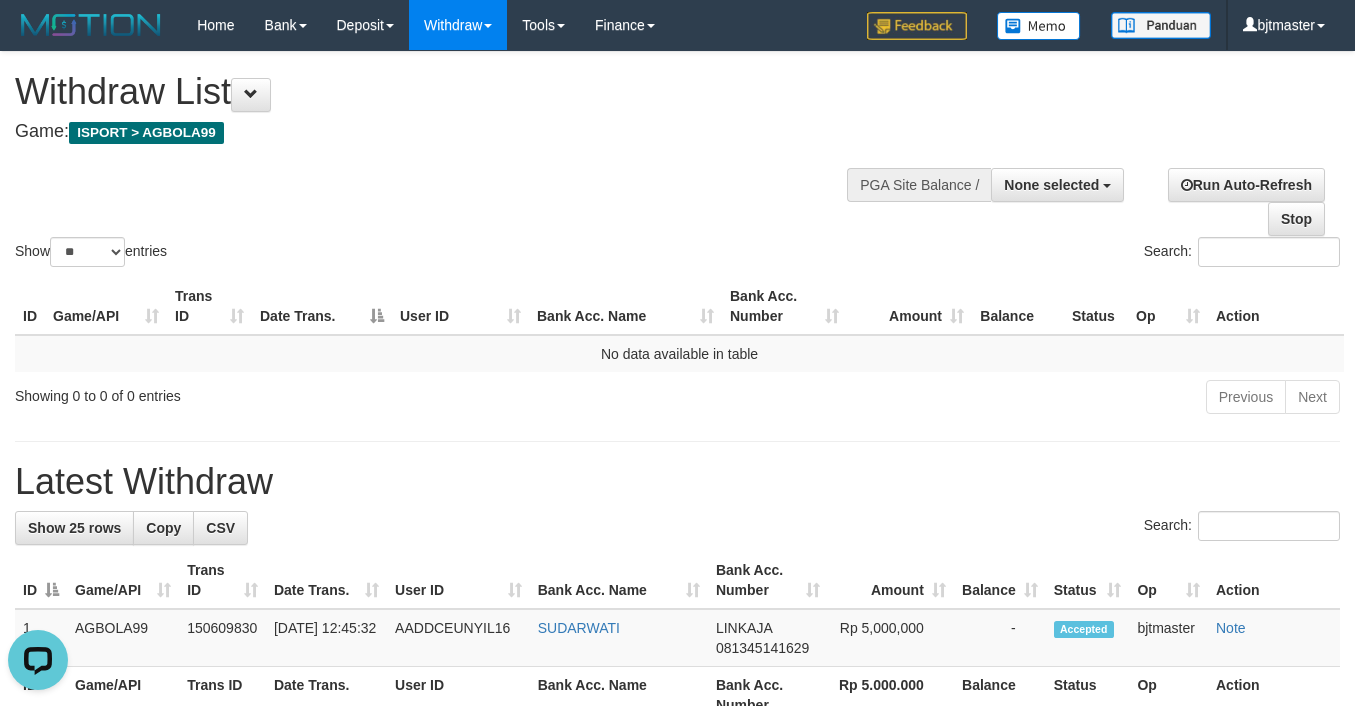 scroll, scrollTop: 0, scrollLeft: 0, axis: both 